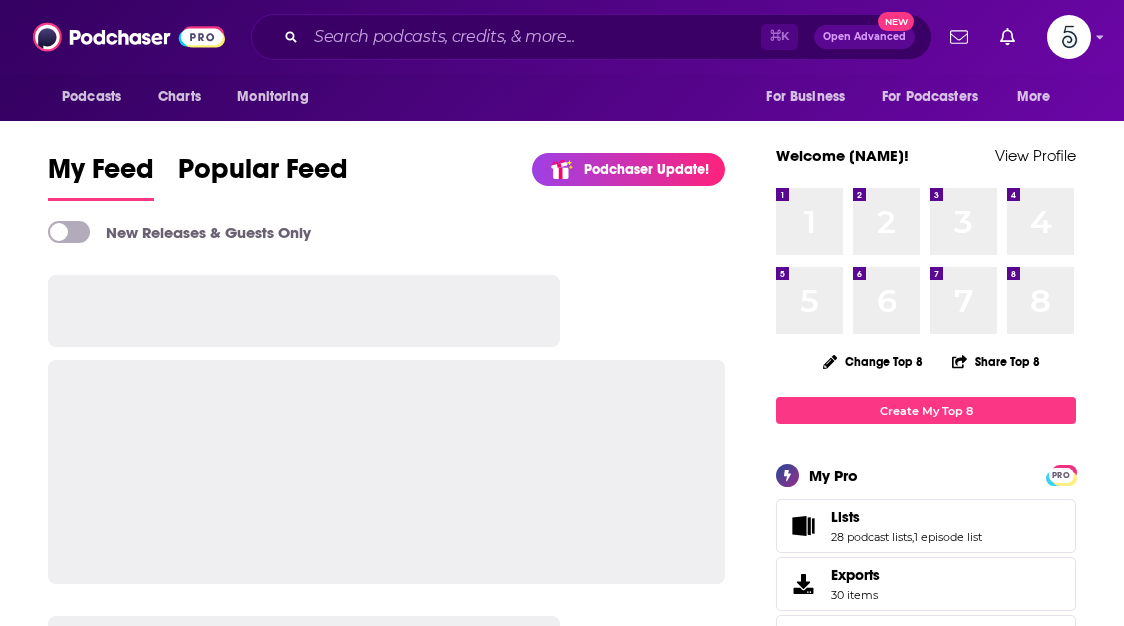 scroll, scrollTop: 0, scrollLeft: 0, axis: both 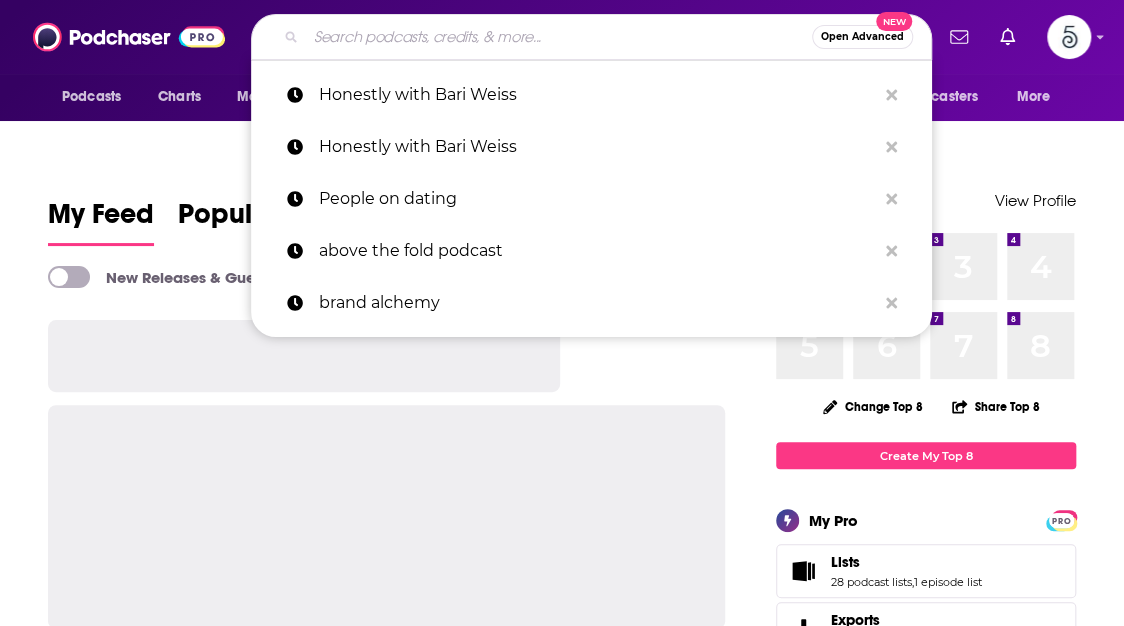click at bounding box center (559, 37) 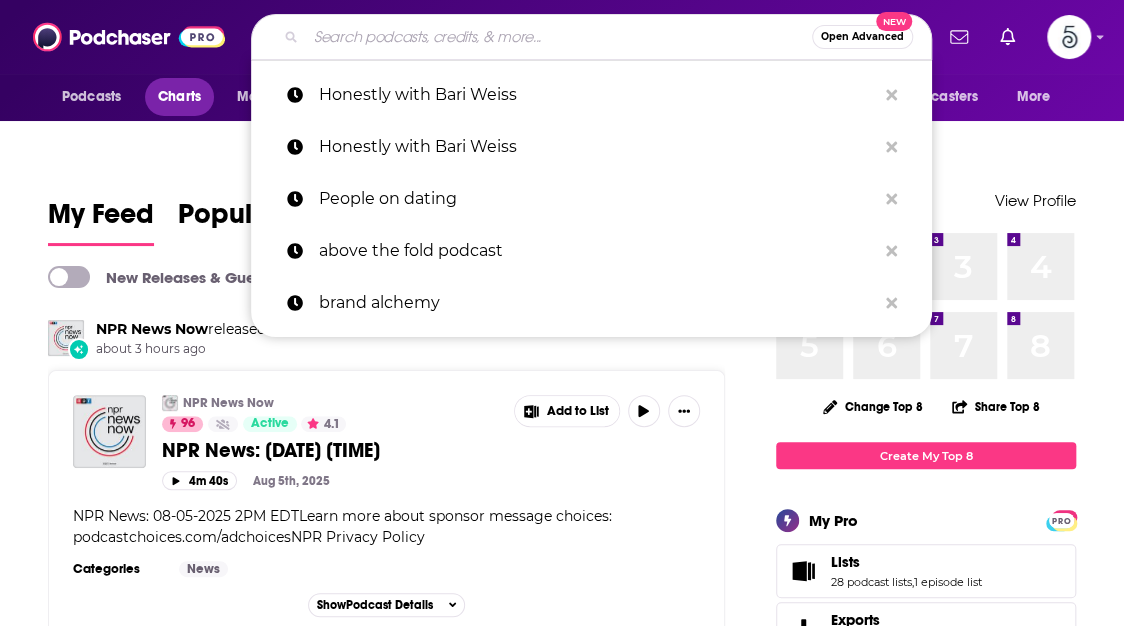 click on "Charts" at bounding box center [179, 97] 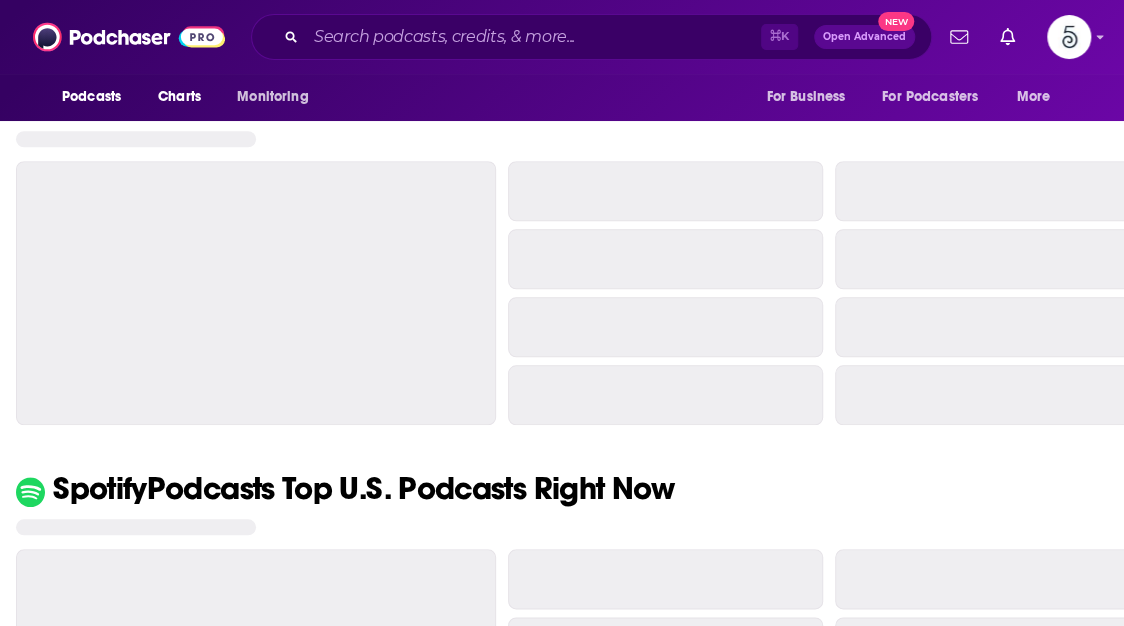 scroll, scrollTop: 566, scrollLeft: 0, axis: vertical 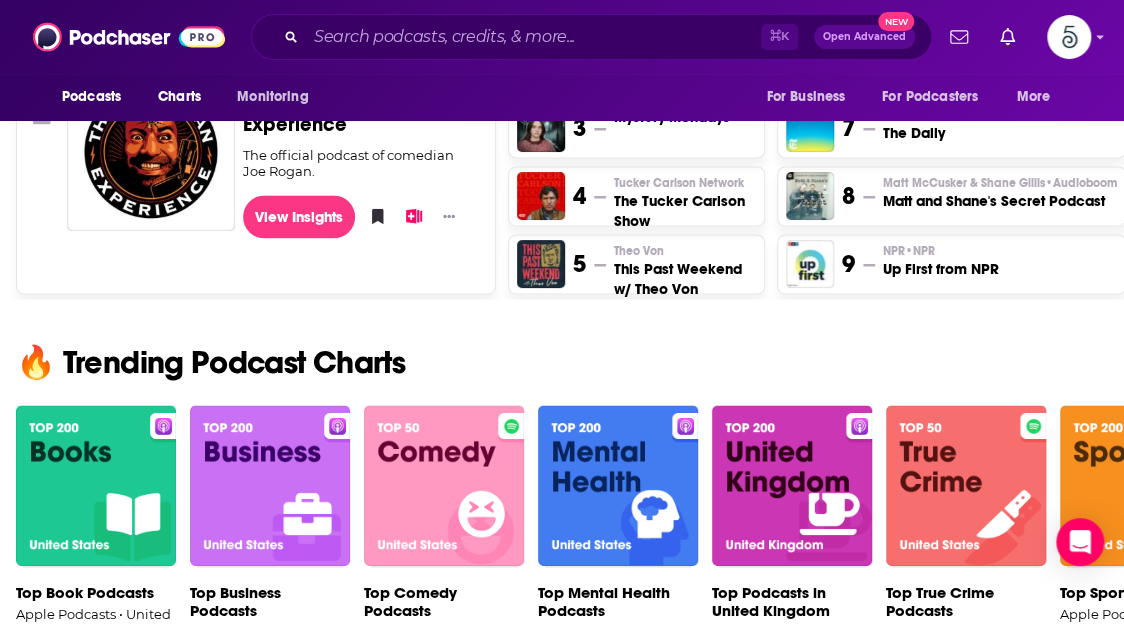 click at bounding box center (270, 486) 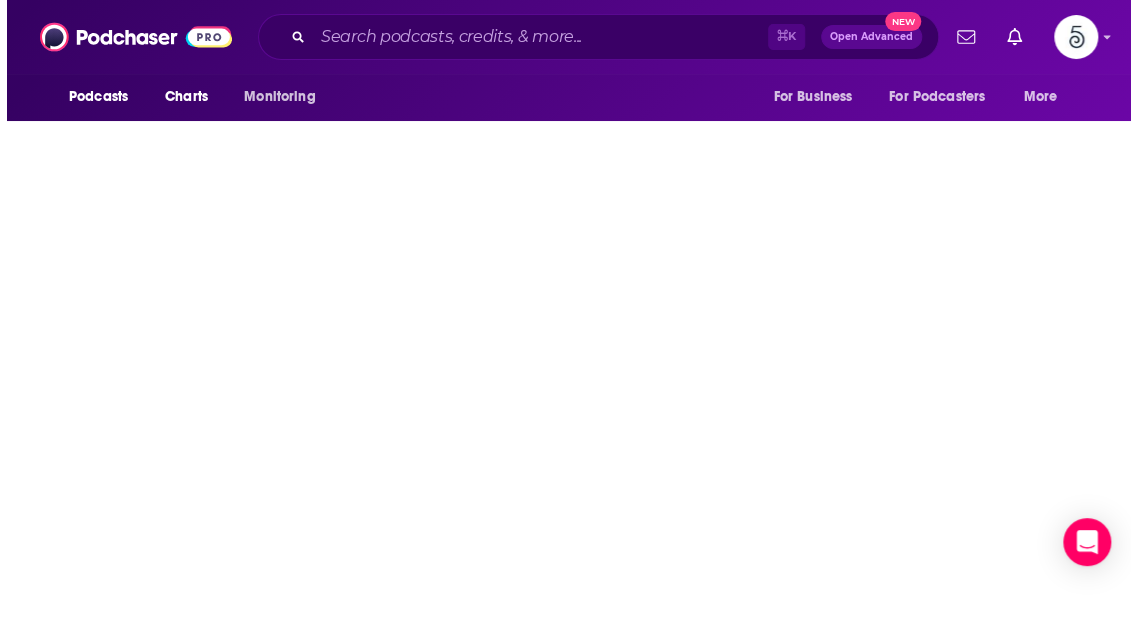 scroll, scrollTop: 0, scrollLeft: 0, axis: both 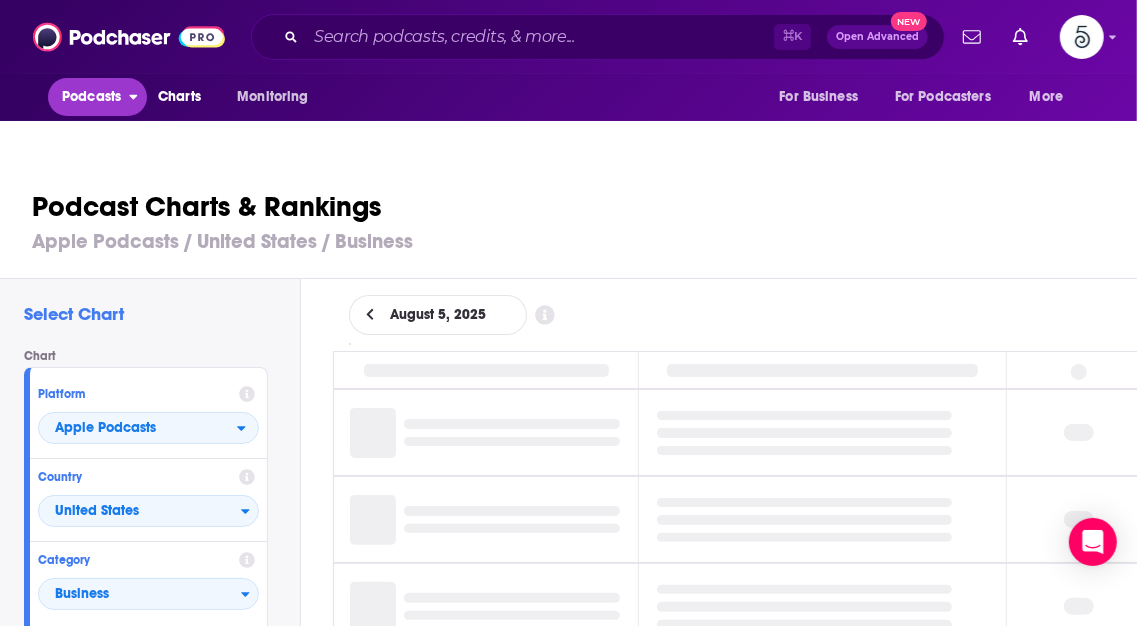 click on "Podcasts" at bounding box center (91, 97) 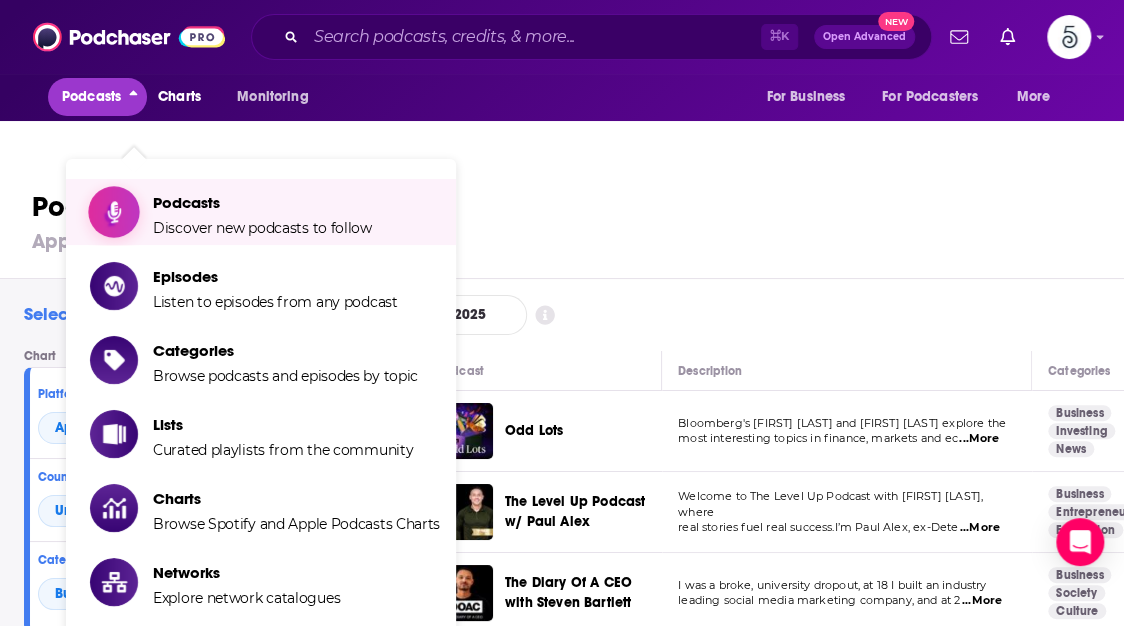 click on "Podcasts" at bounding box center [262, 202] 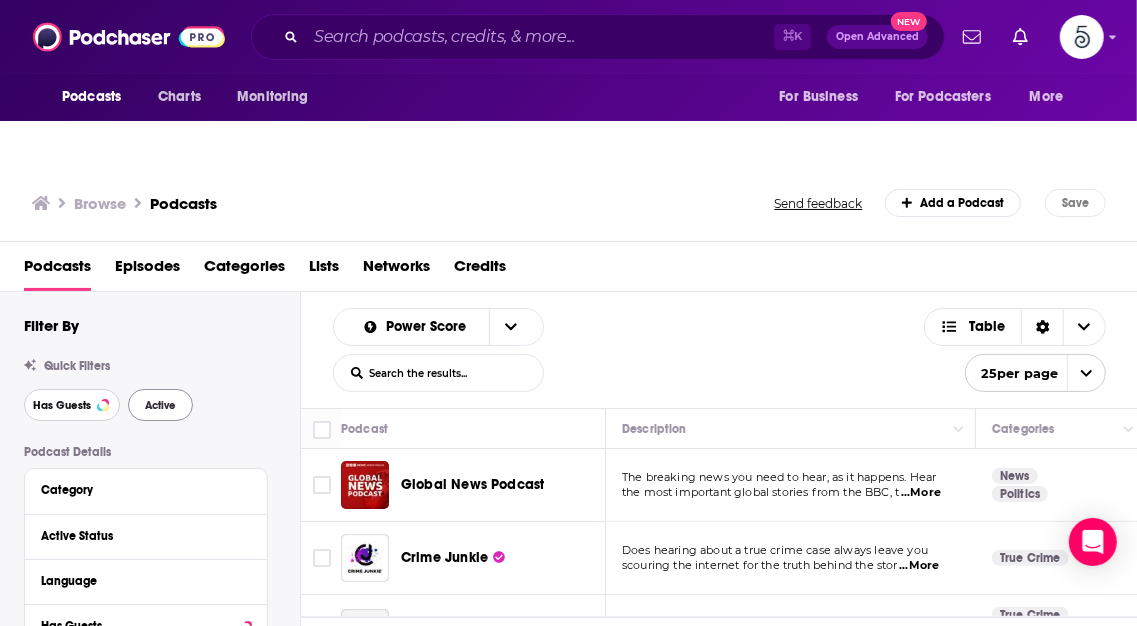 click on "Has Guests" at bounding box center (72, 405) 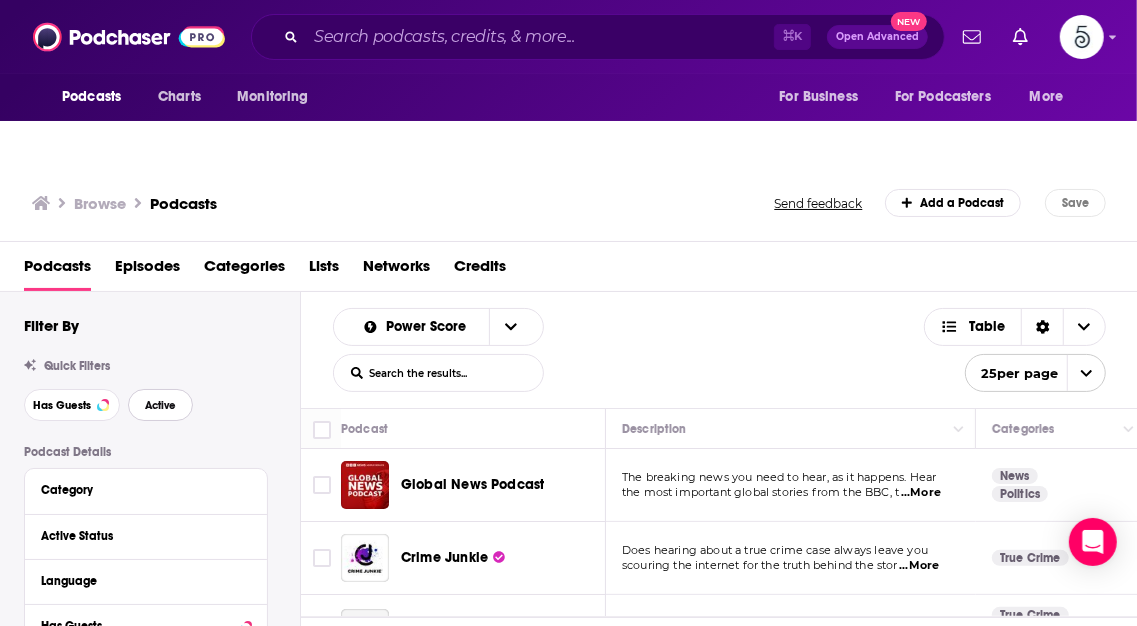 click on "Active" at bounding box center (160, 405) 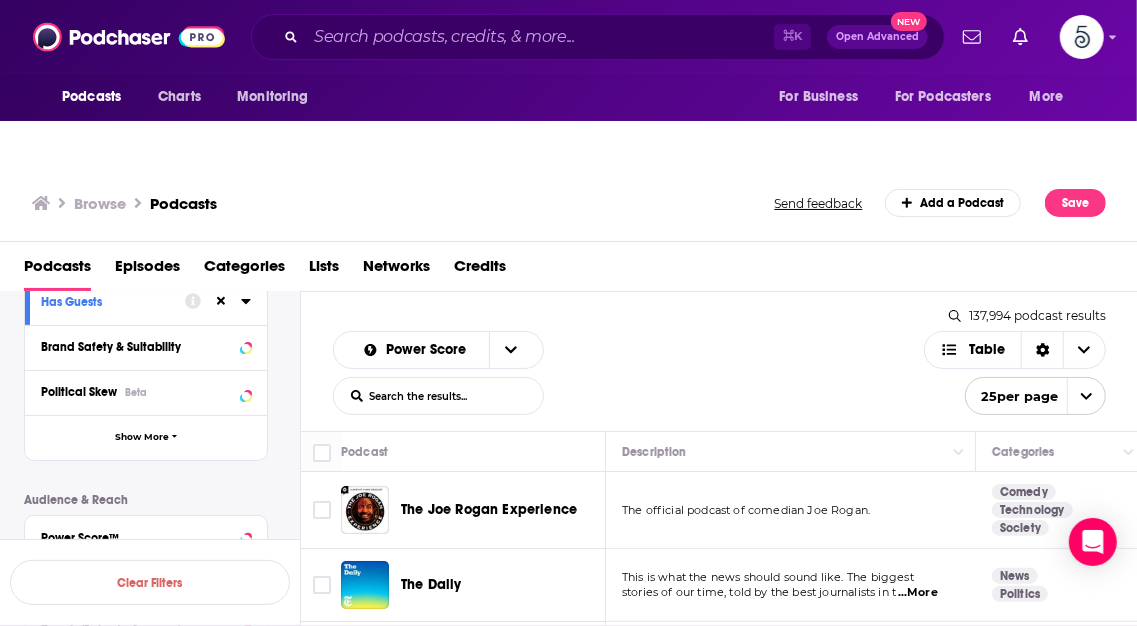 scroll, scrollTop: 164, scrollLeft: 0, axis: vertical 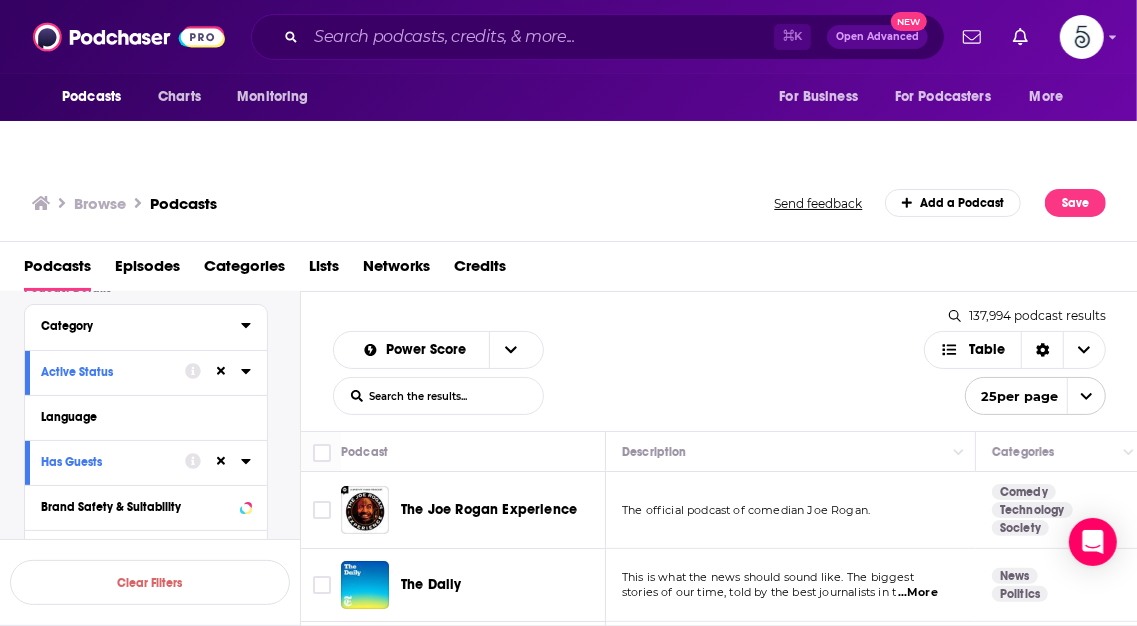 click on "Category" at bounding box center (141, 325) 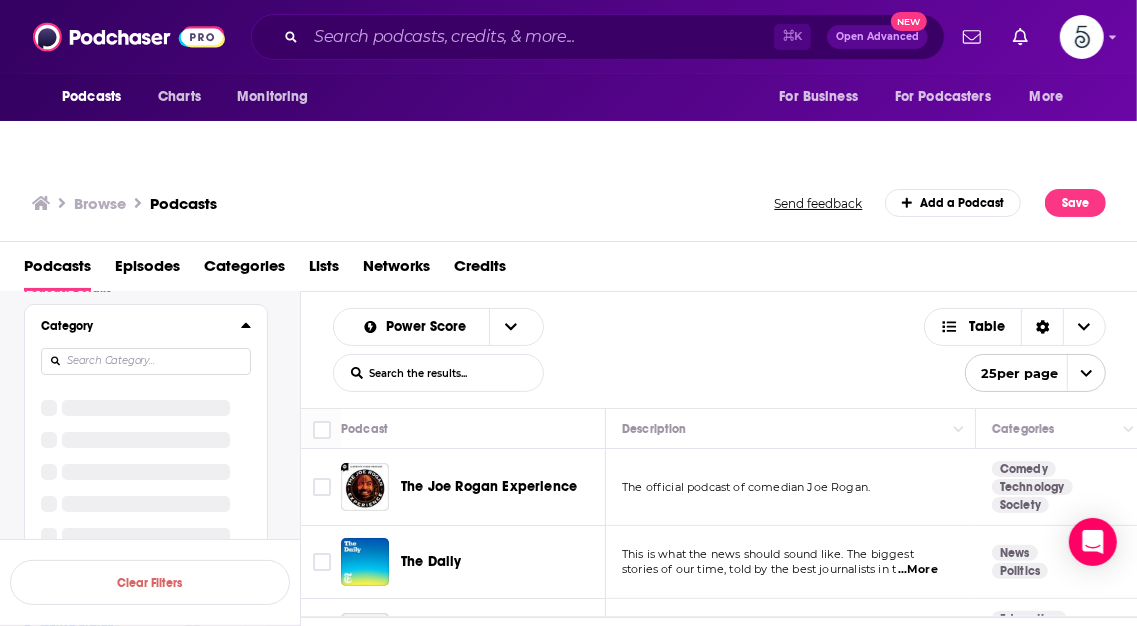 click on "Podcast Details Category Active Status Language Has Guests Brand Safety & Suitability Political Skew Beta Show More" at bounding box center (146, 576) 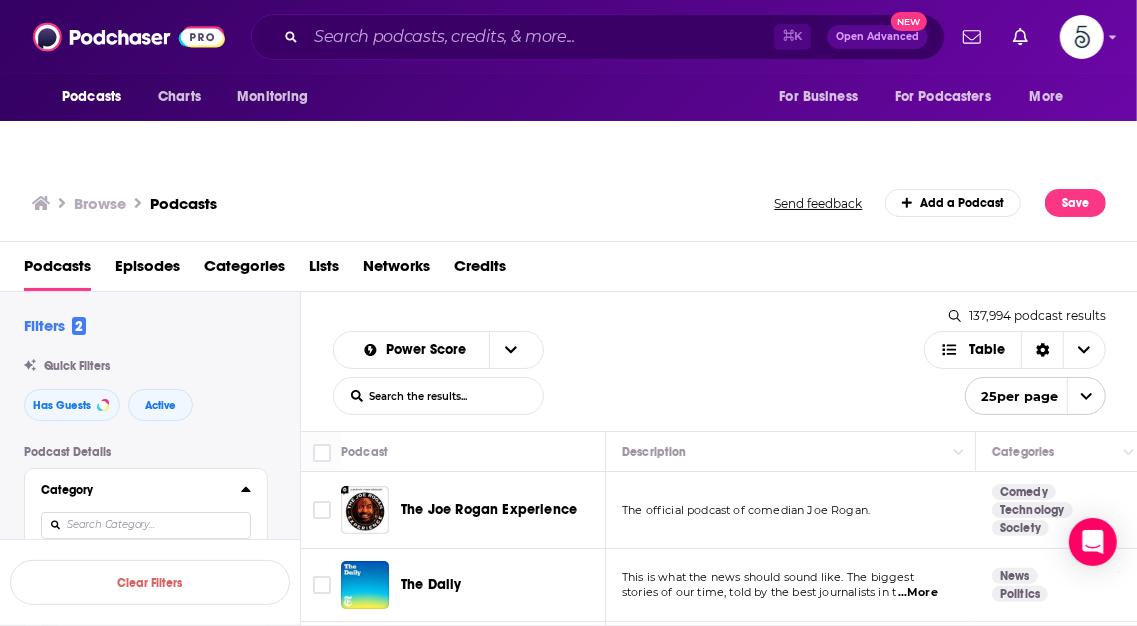 scroll, scrollTop: 30, scrollLeft: 0, axis: vertical 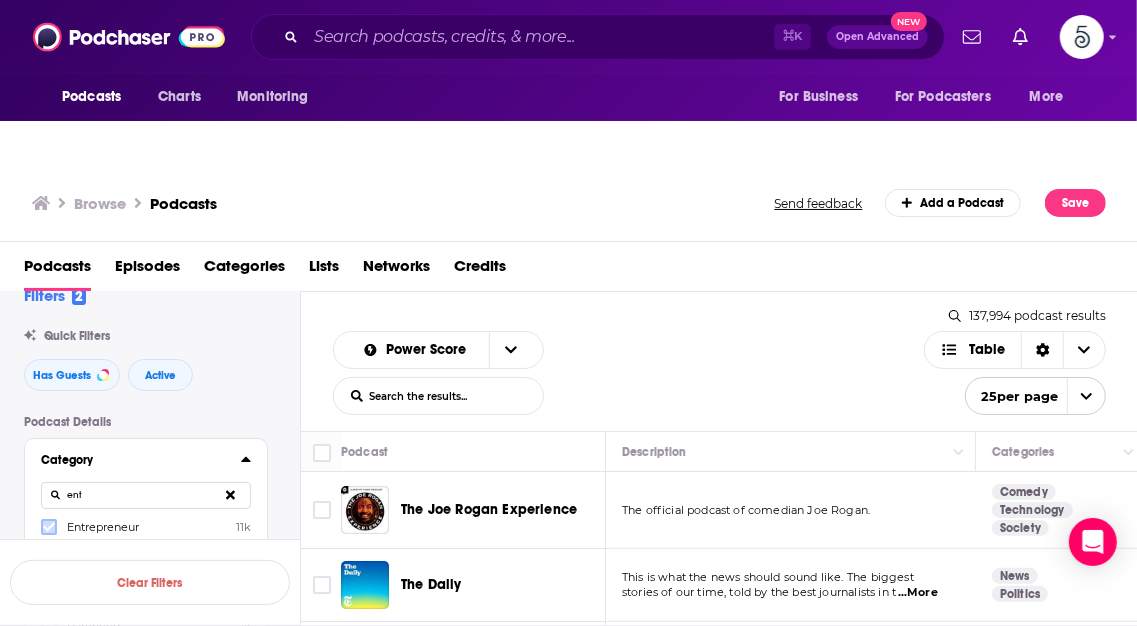 click 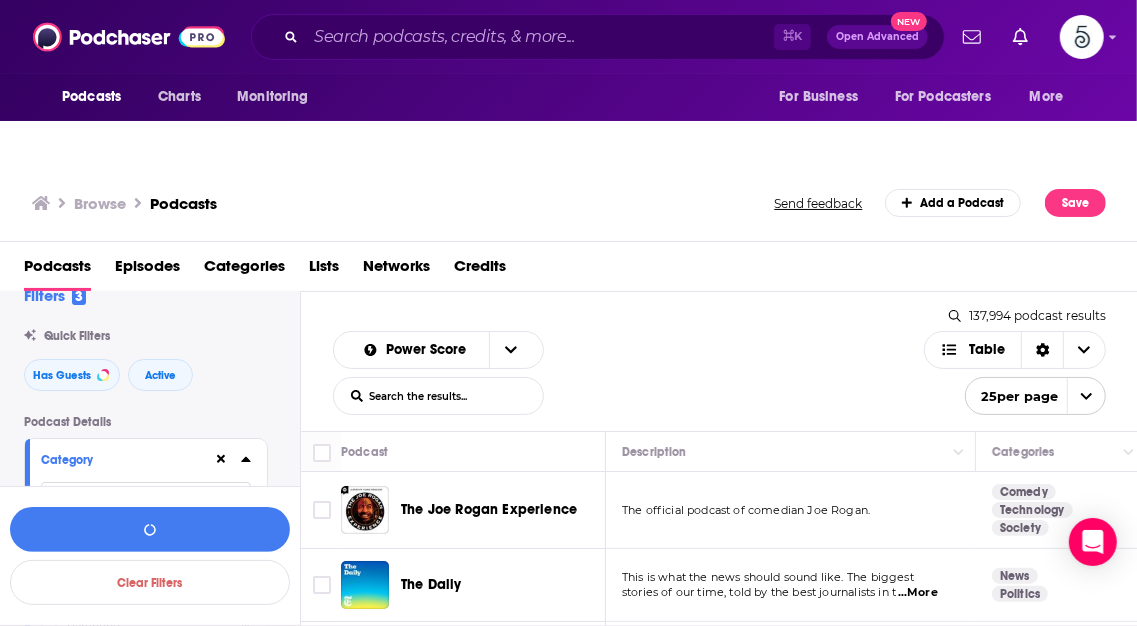 click on "ent" at bounding box center (146, 495) 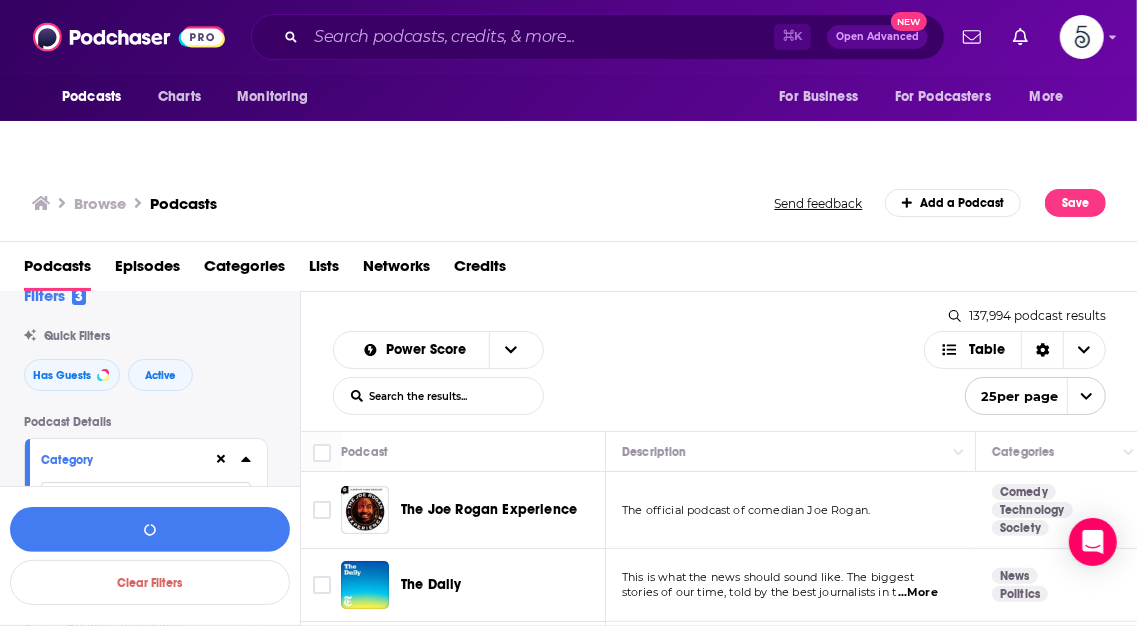 click 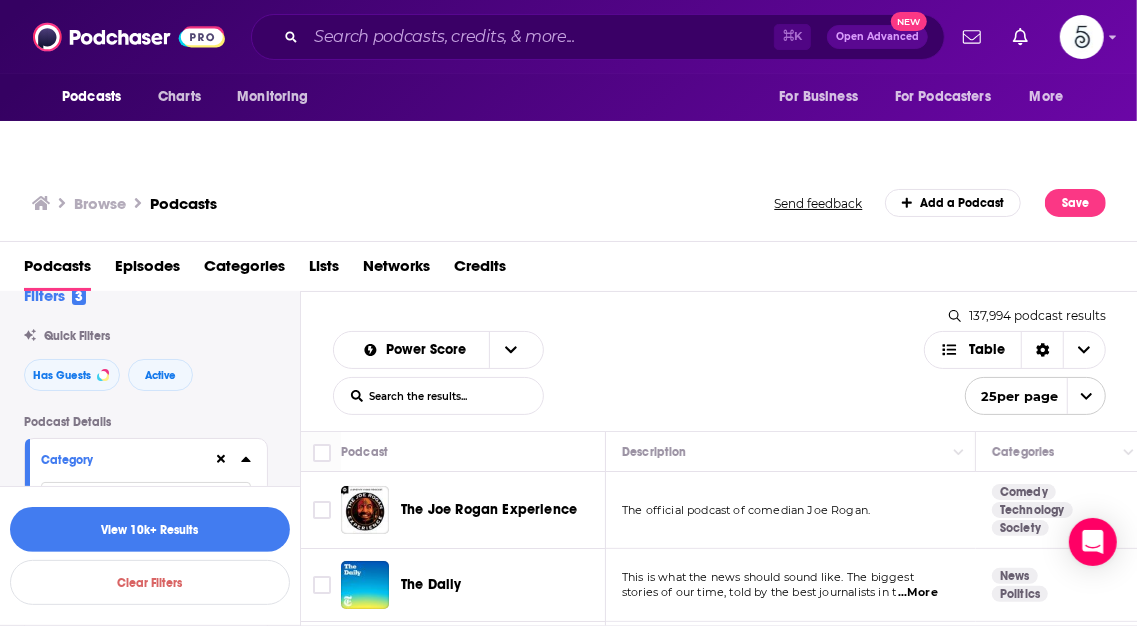 type on "marketing" 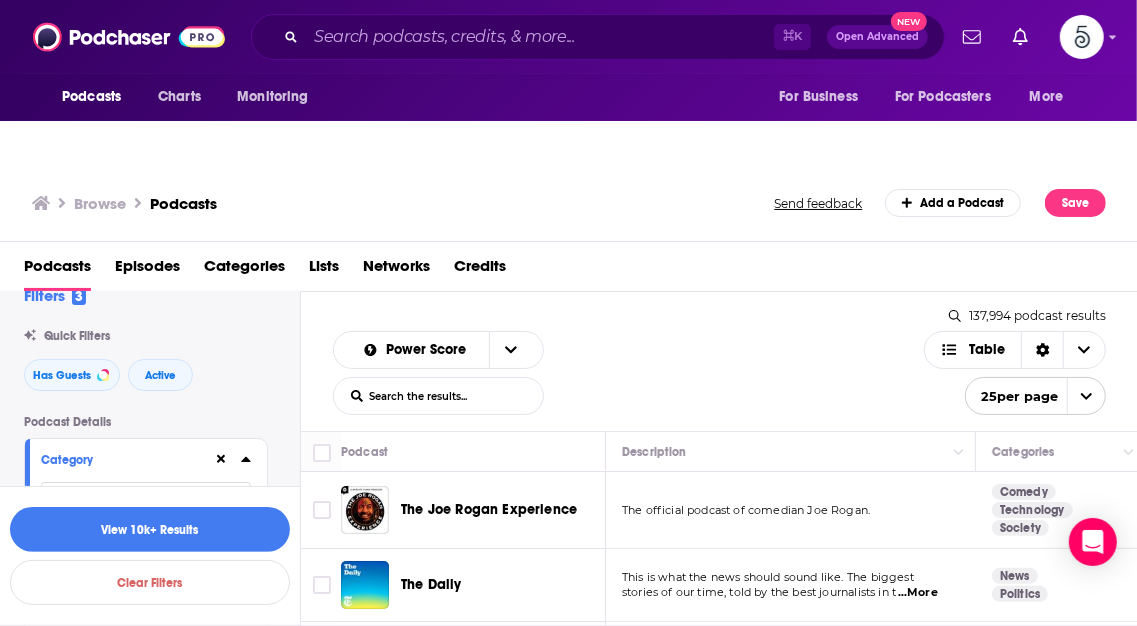 click at bounding box center [49, 533] 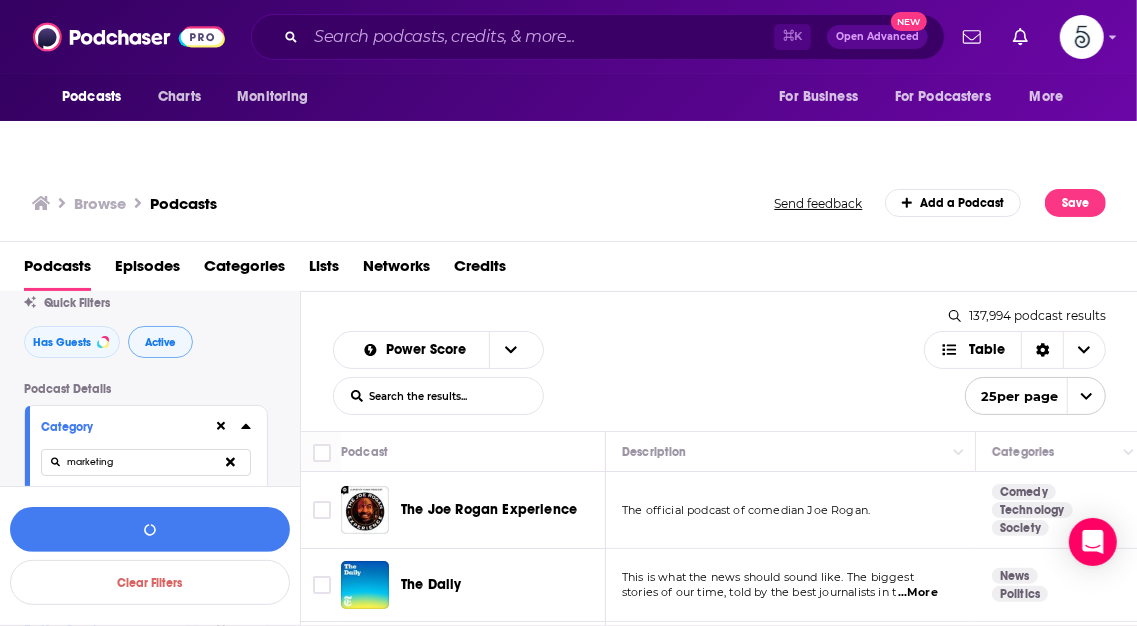 scroll, scrollTop: 325, scrollLeft: 0, axis: vertical 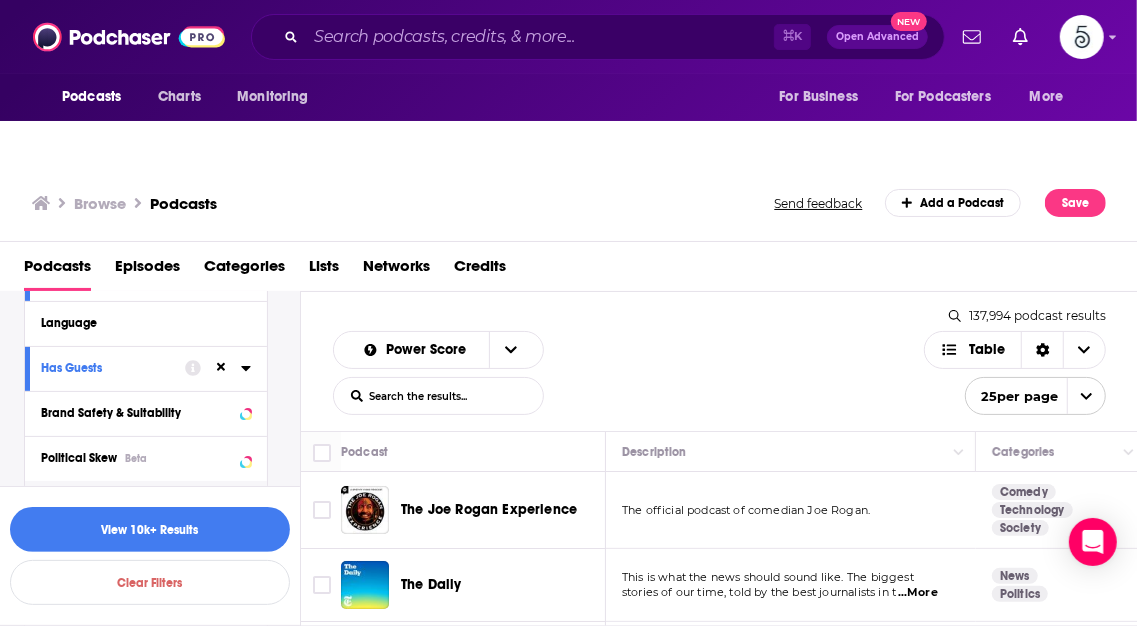 click on "Show More" at bounding box center (142, 503) 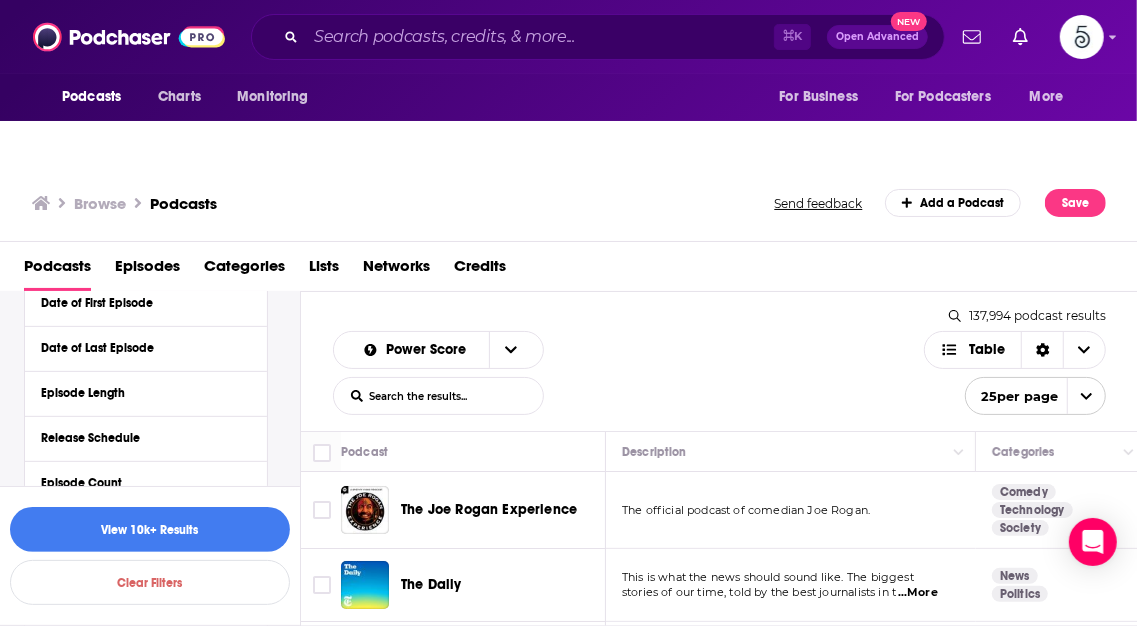 scroll, scrollTop: 644, scrollLeft: 0, axis: vertical 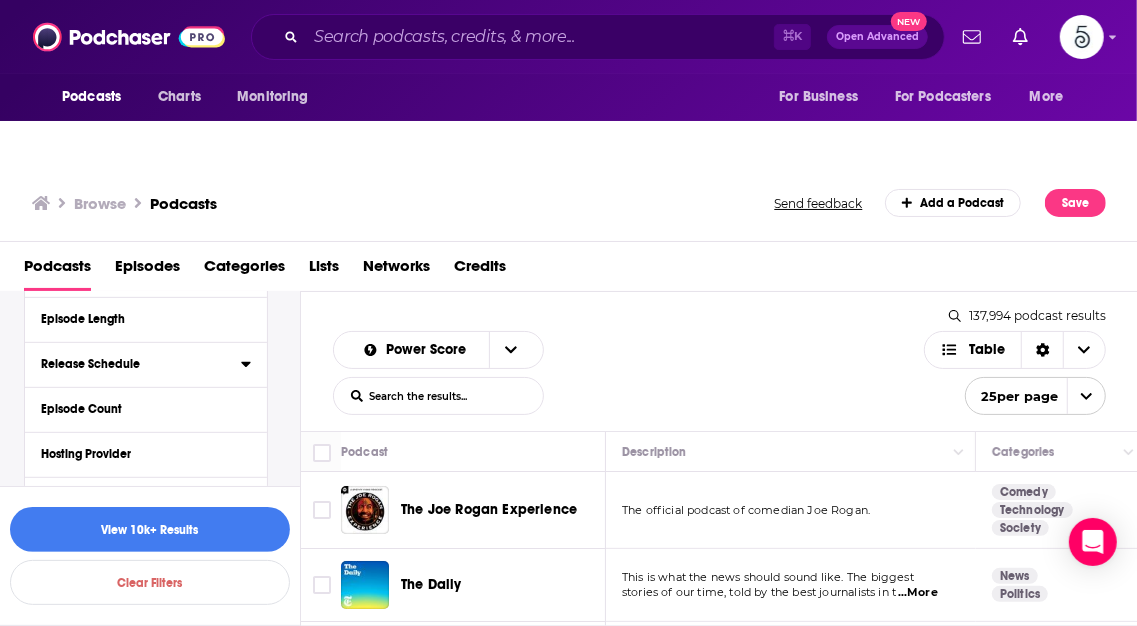 click on "Release Schedule" at bounding box center [134, 364] 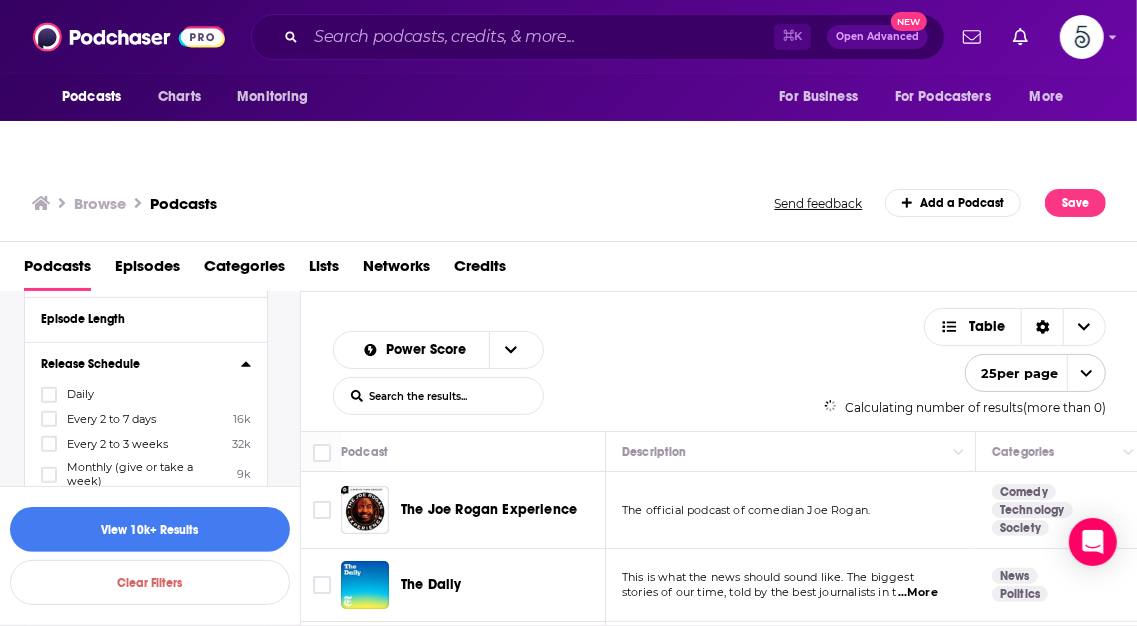 click on "Release Schedule" at bounding box center (134, 364) 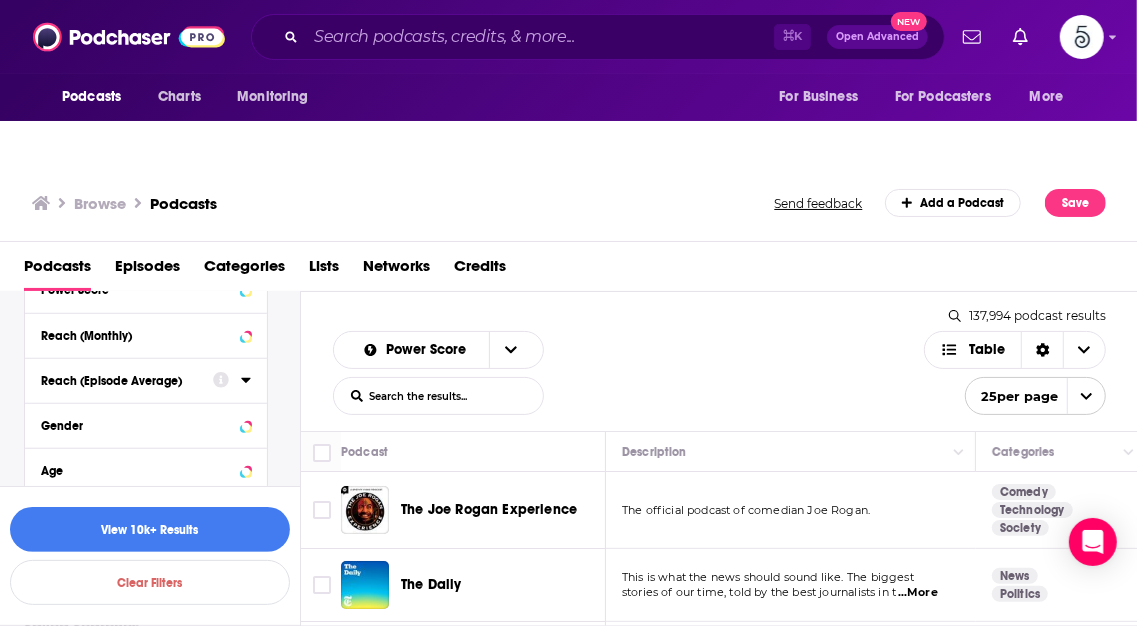 scroll, scrollTop: 1108, scrollLeft: 0, axis: vertical 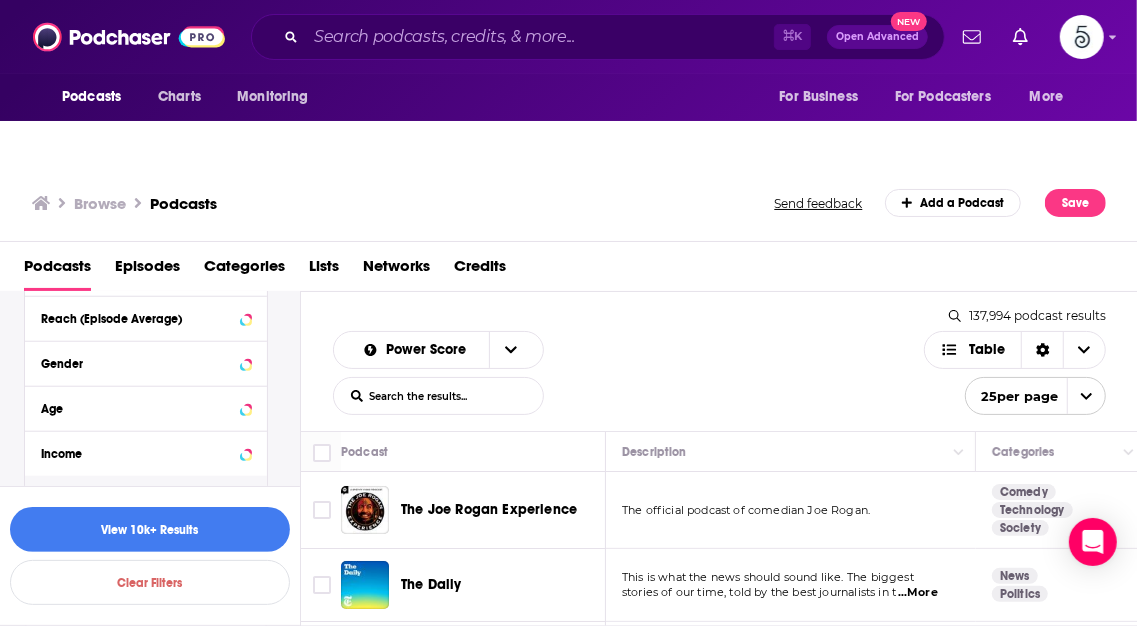 click on "Show More" at bounding box center (142, 498) 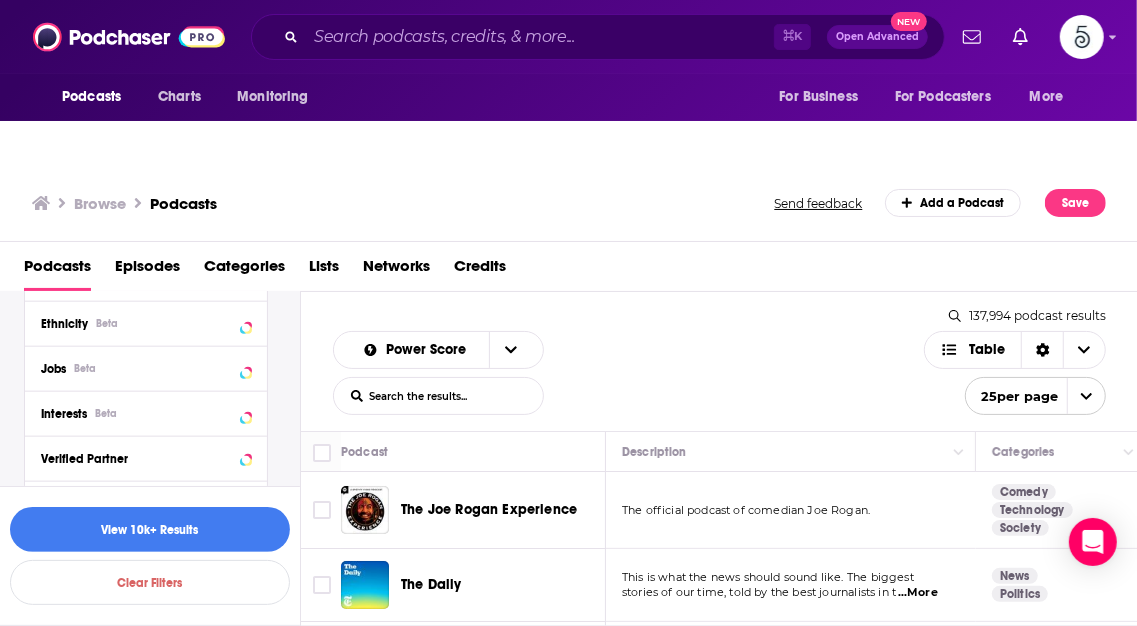 scroll, scrollTop: 1394, scrollLeft: 0, axis: vertical 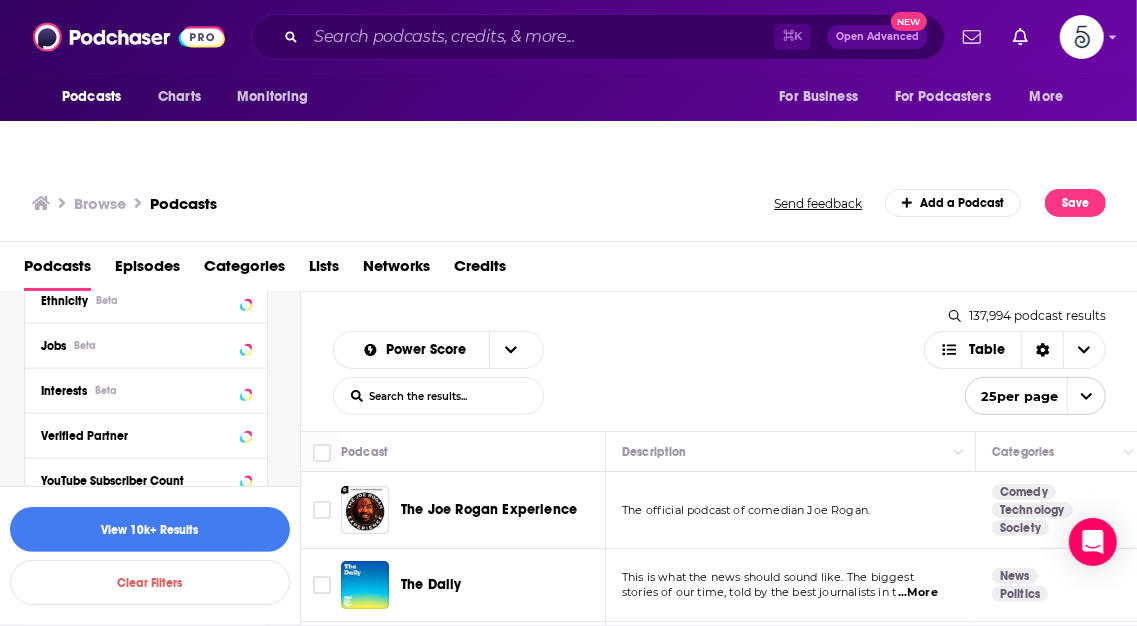 click on "YouTube Subscriber Count" at bounding box center [146, 480] 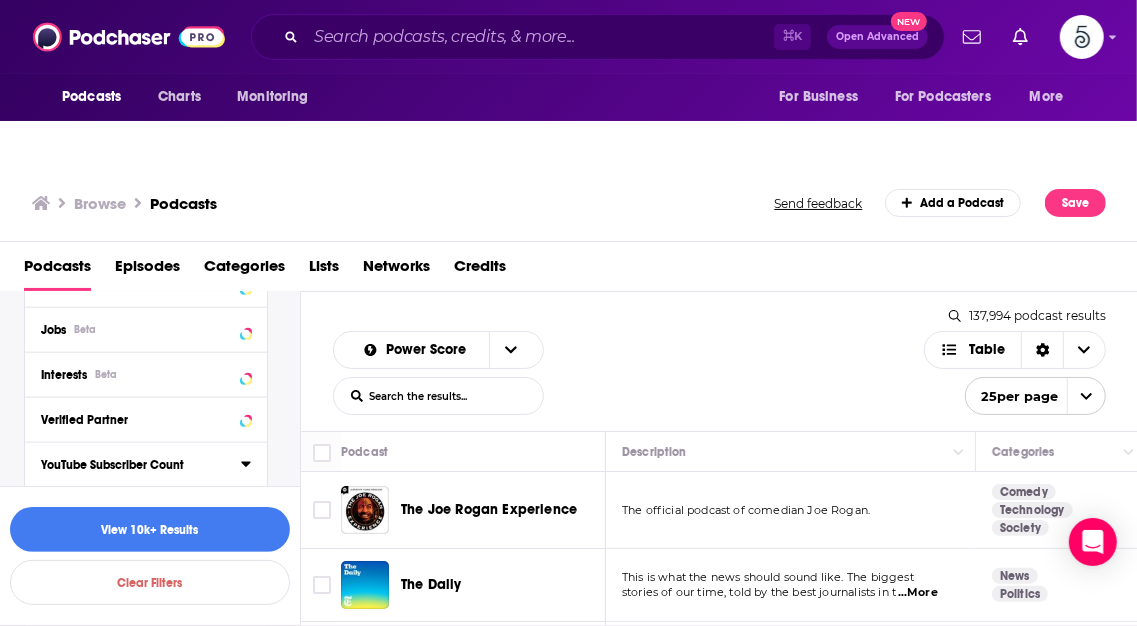scroll, scrollTop: 1422, scrollLeft: 0, axis: vertical 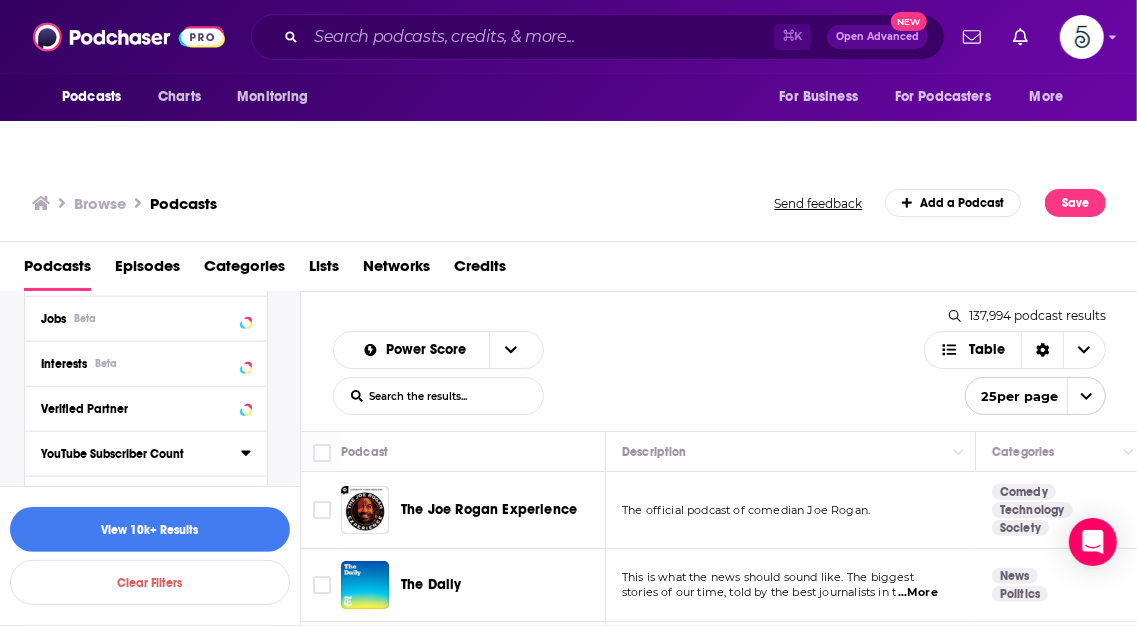 click on "YouTube Subscriber Count" at bounding box center (134, 454) 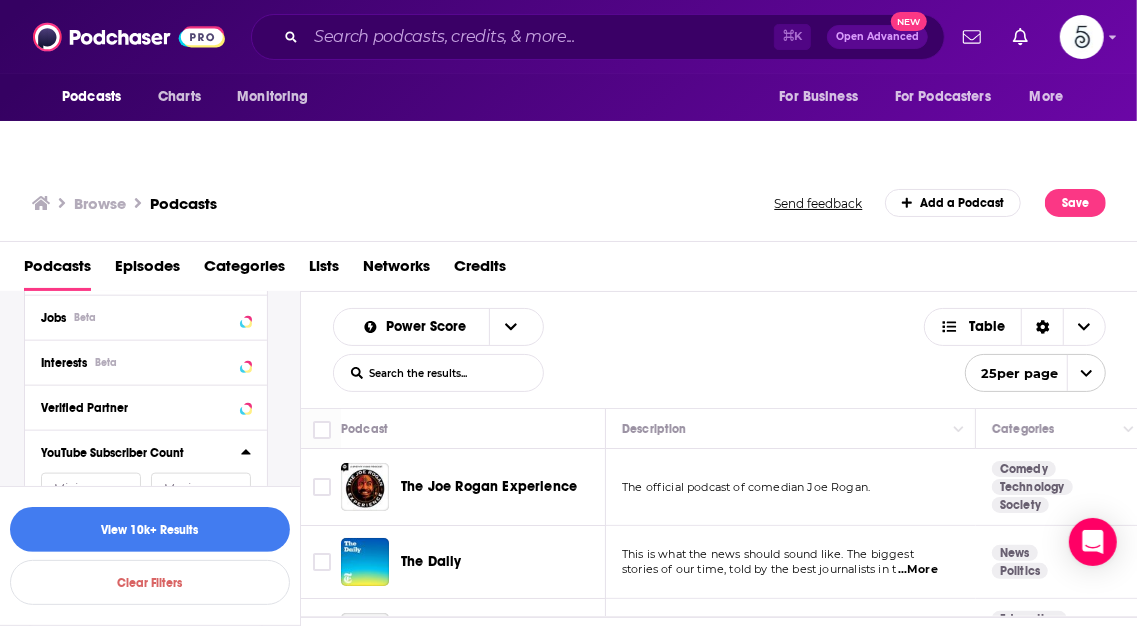 click at bounding box center (91, 489) 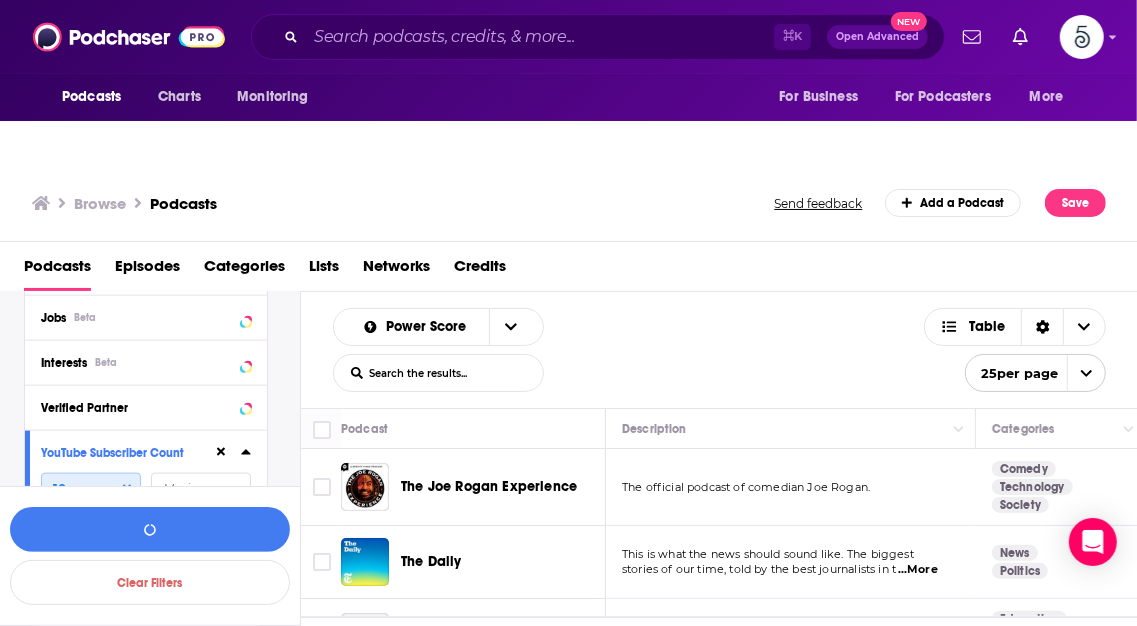 type on "10" 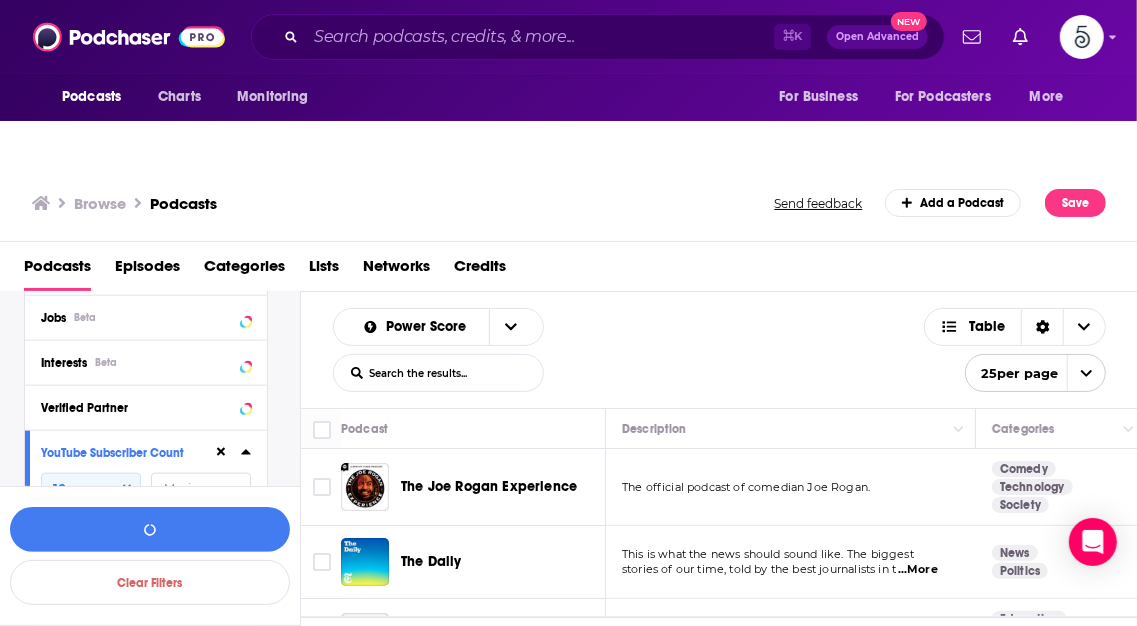 click at bounding box center [201, 489] 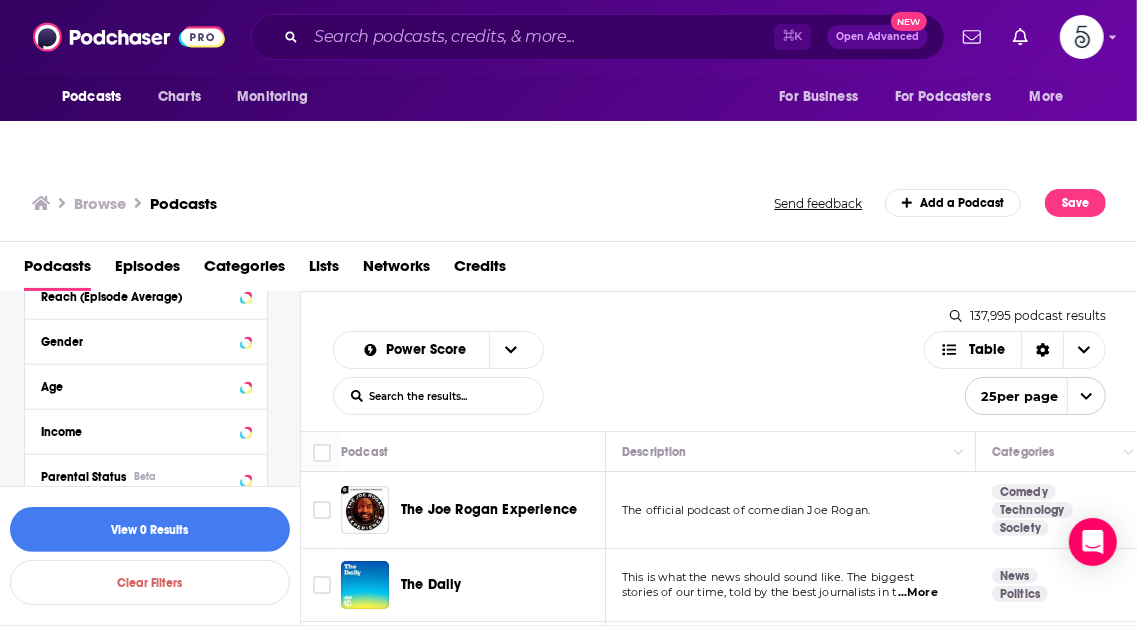 scroll, scrollTop: 1122, scrollLeft: 0, axis: vertical 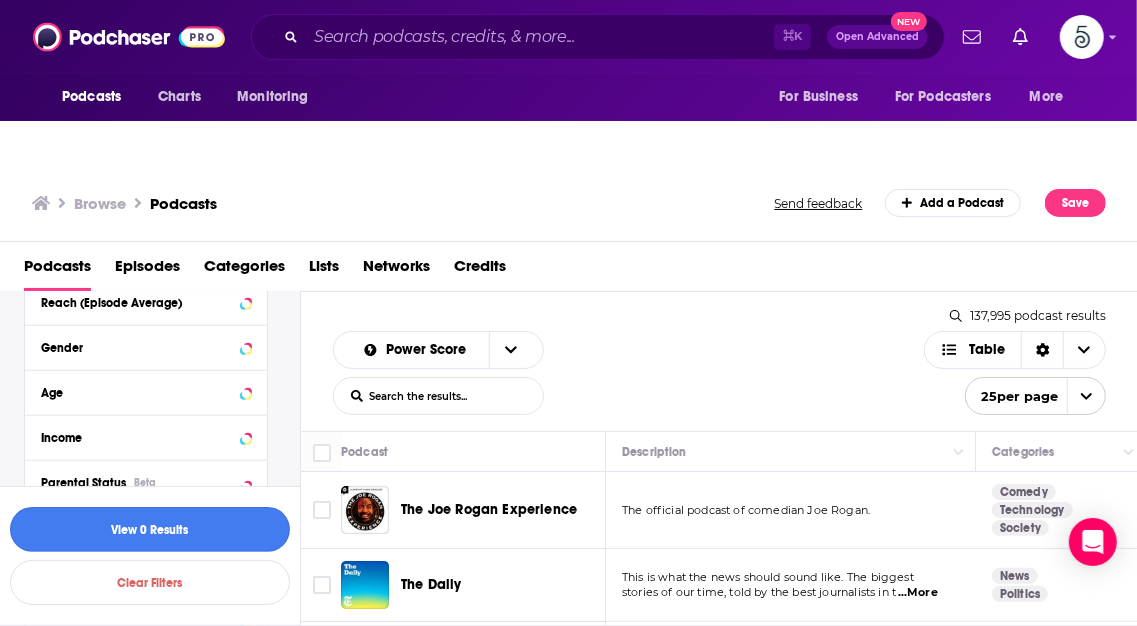 click on "View 0 Results" at bounding box center [150, 529] 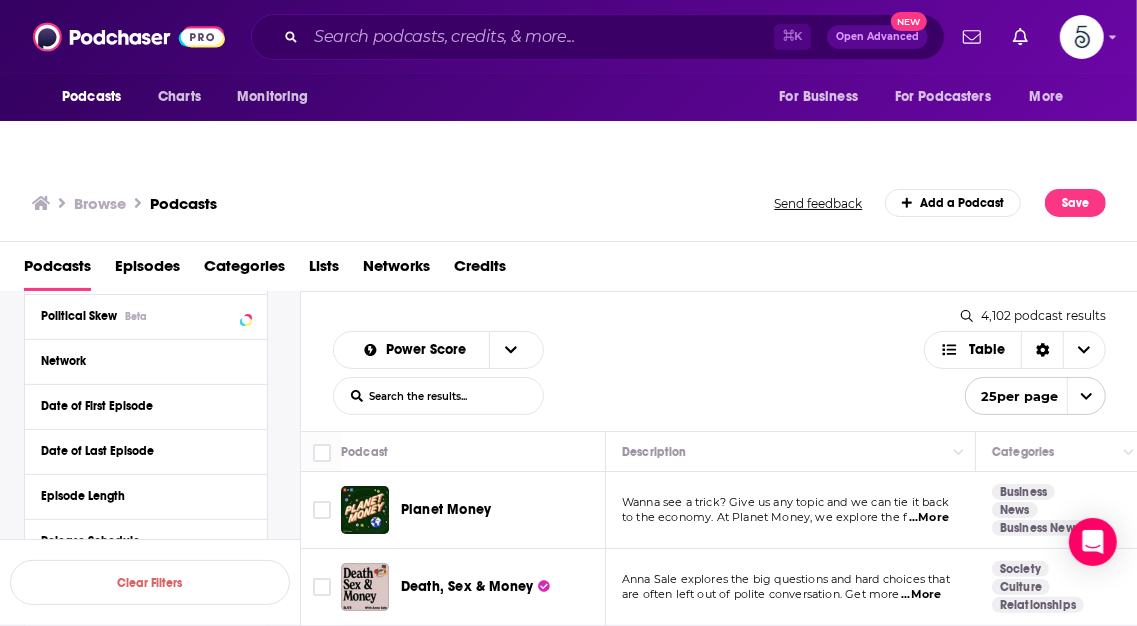 scroll, scrollTop: 466, scrollLeft: 0, axis: vertical 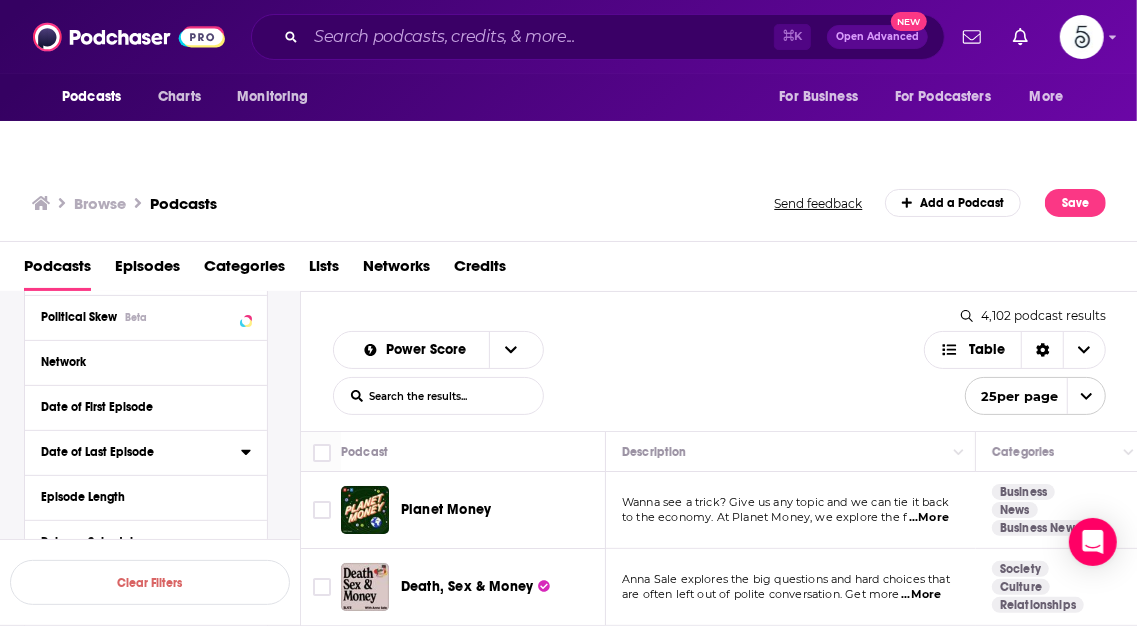 click on "Date of Last Episode" at bounding box center (134, 452) 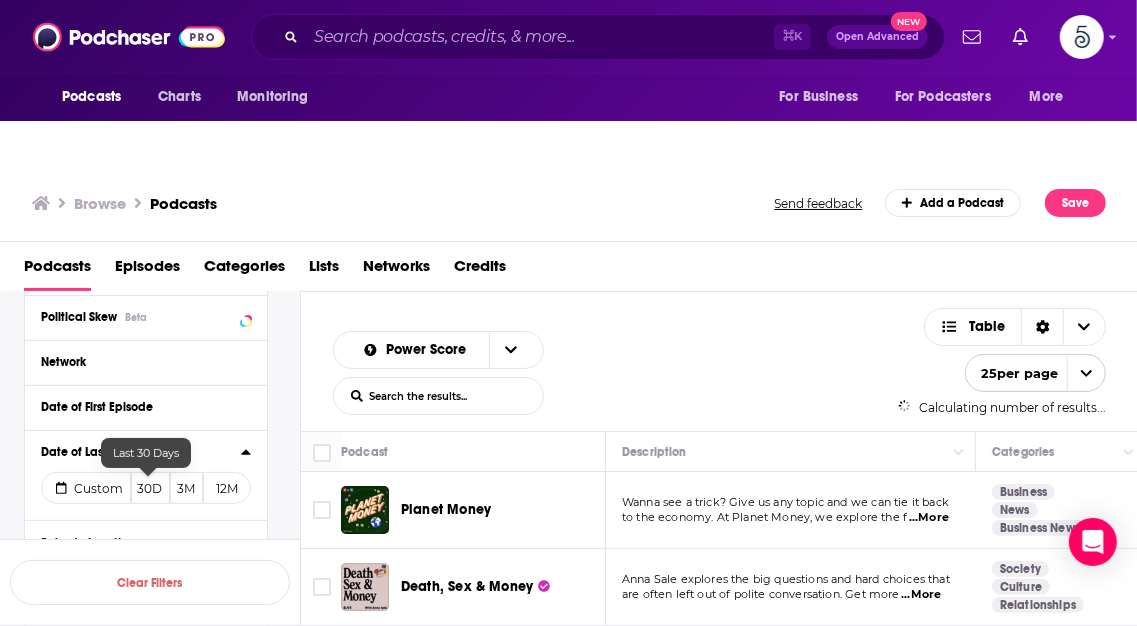 click on "30D" at bounding box center [150, 488] 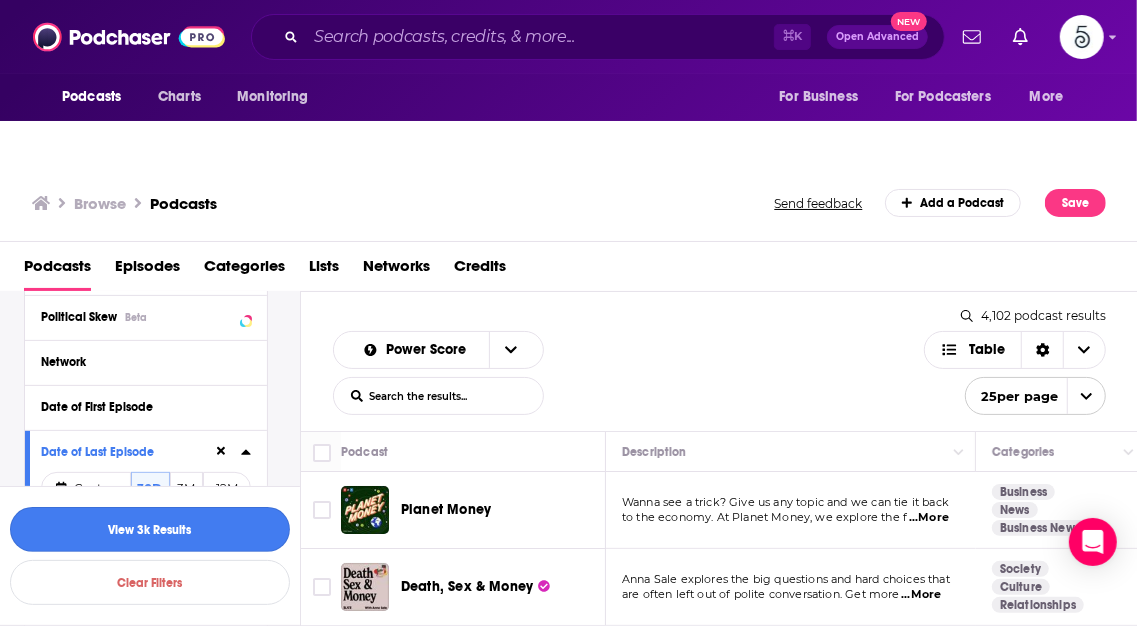 click on "View 3k Results" at bounding box center (150, 529) 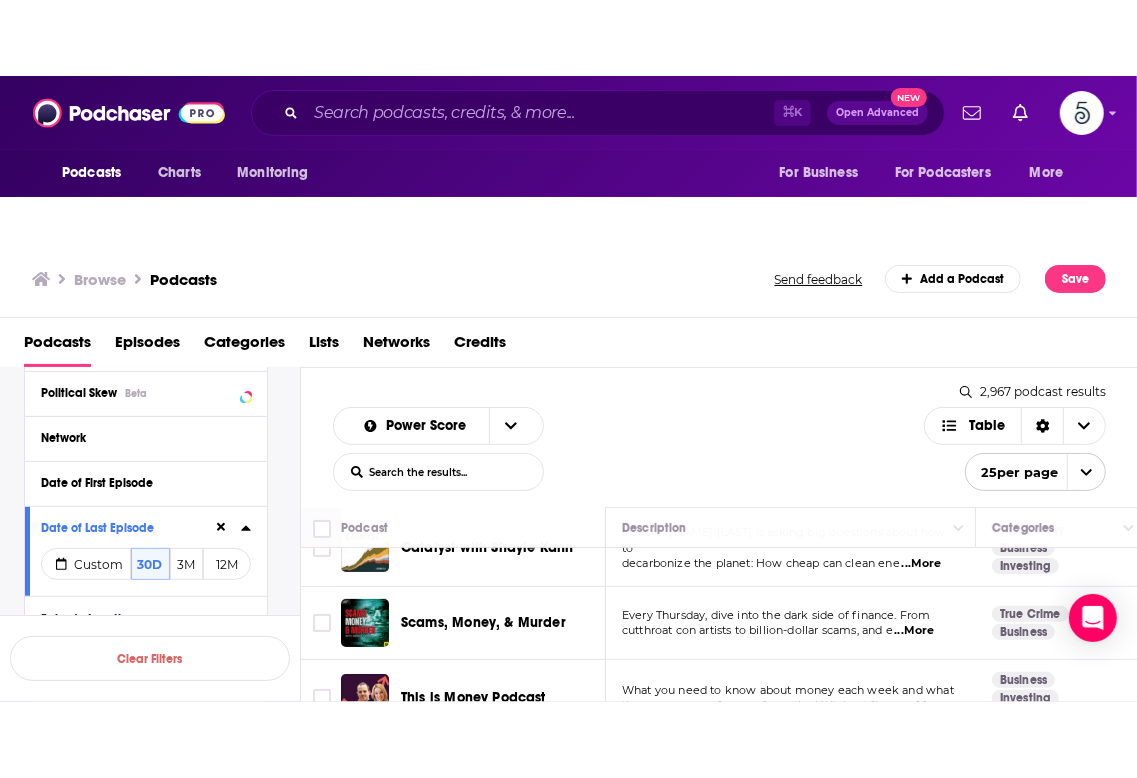 scroll, scrollTop: 341, scrollLeft: 0, axis: vertical 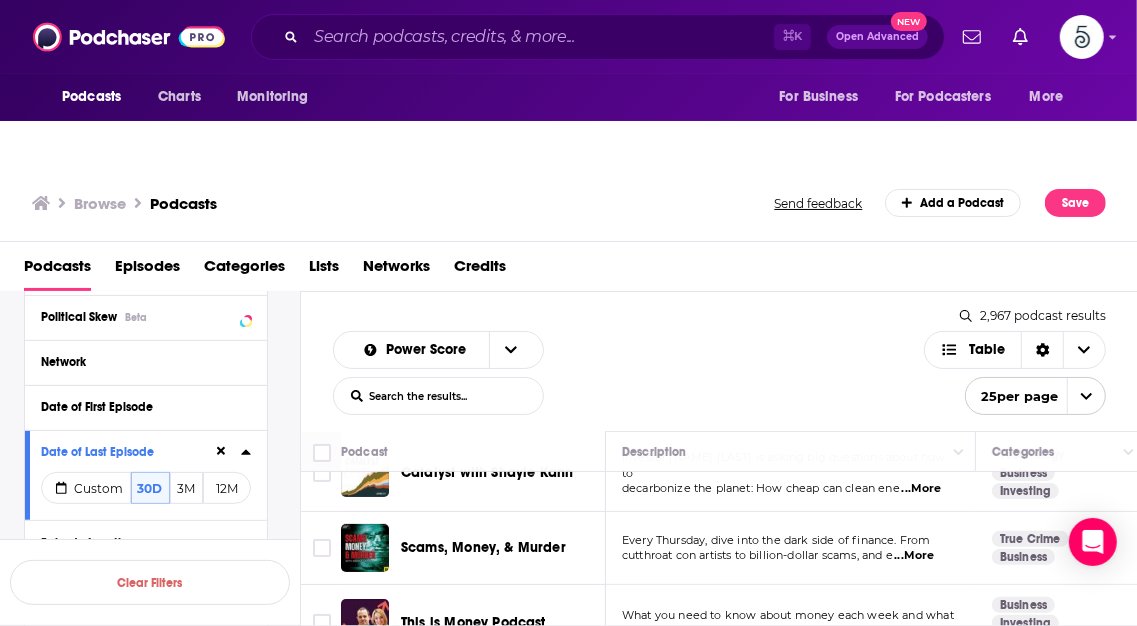 click on "1 2 3 4 5 6 7 8 9" at bounding box center (719, 648) 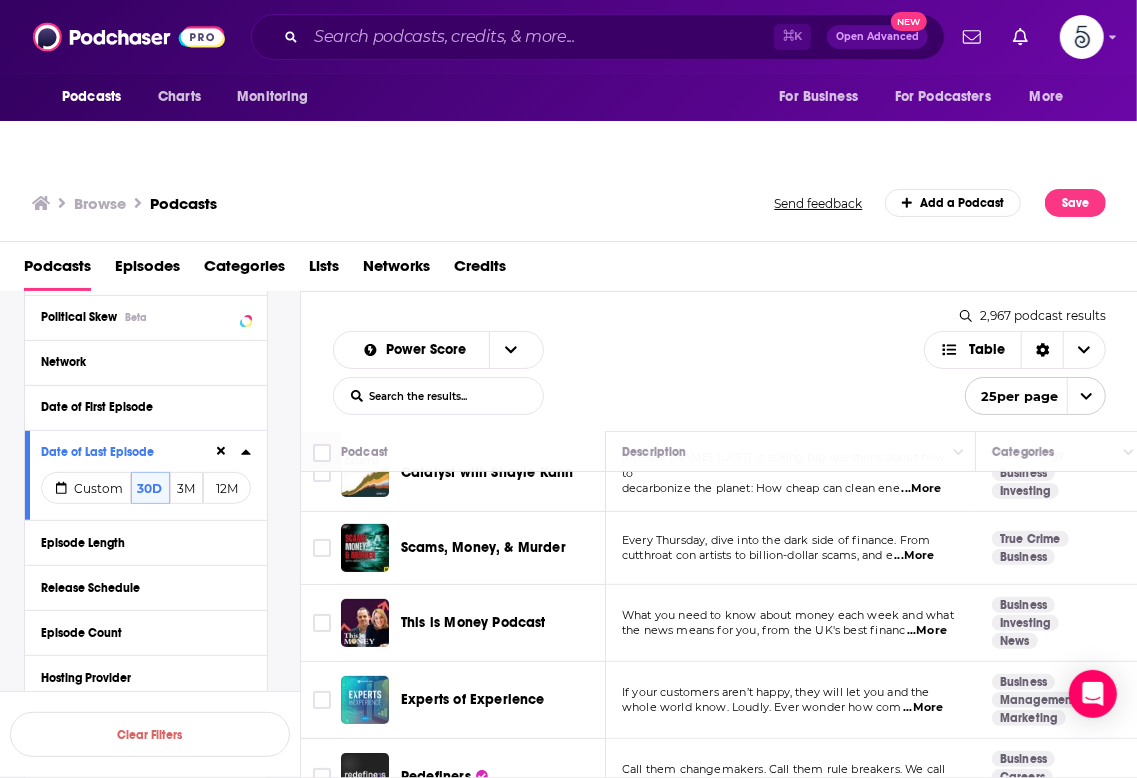 click 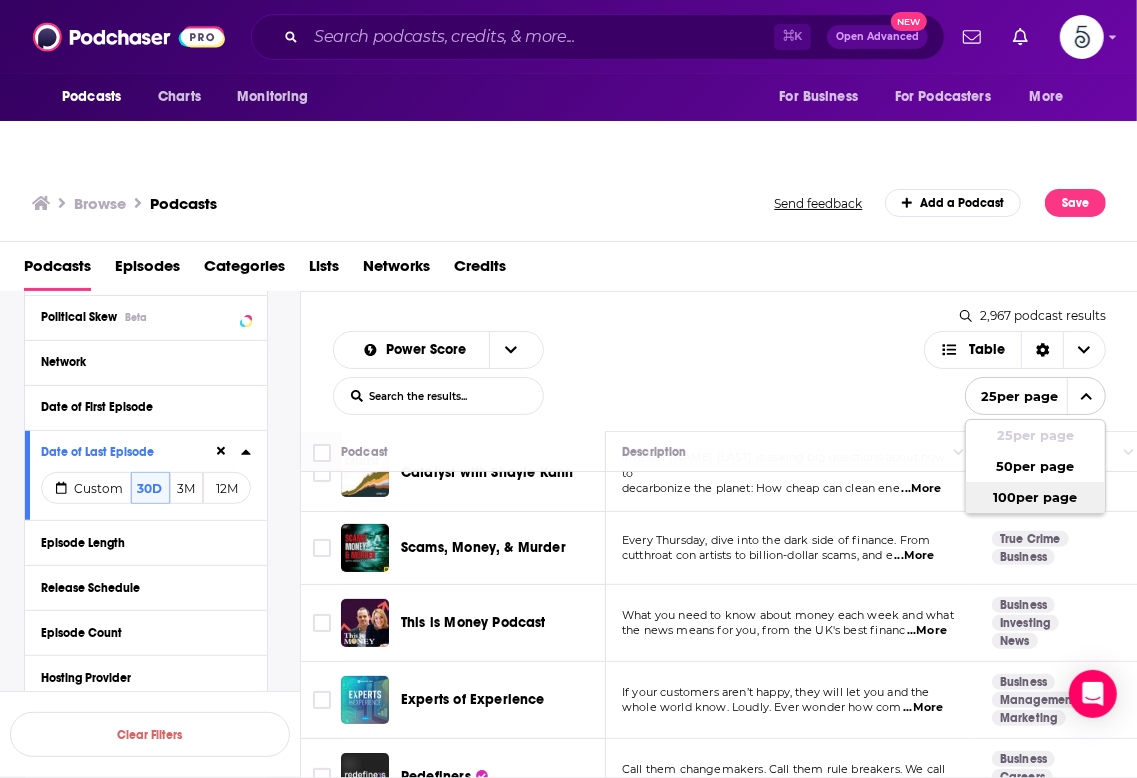 click on "100  per page" at bounding box center (1035, 497) 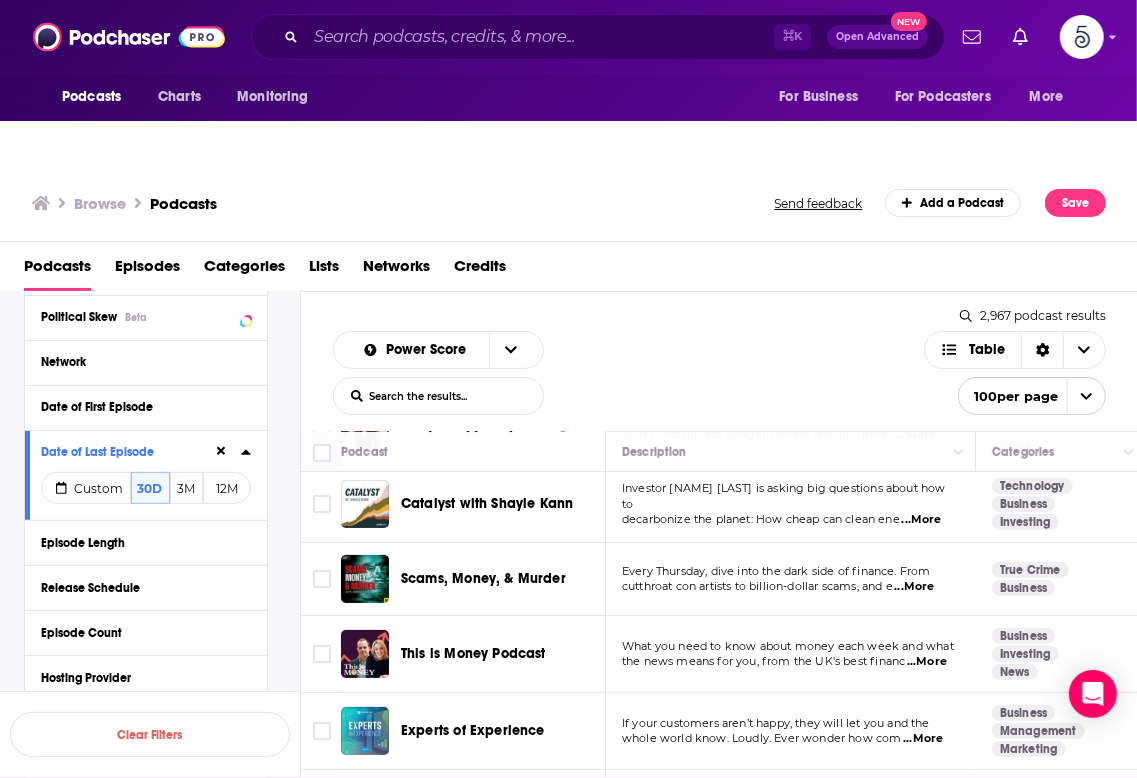 scroll, scrollTop: 479, scrollLeft: 0, axis: vertical 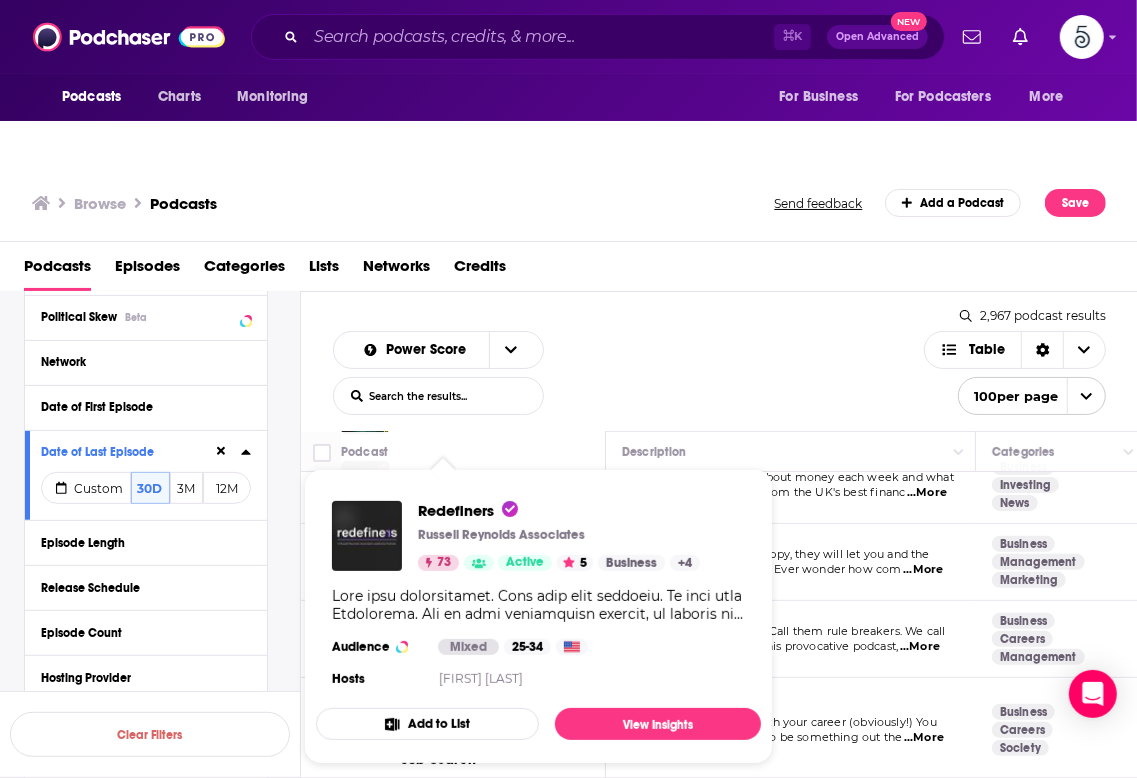 click on "Power Score List Search Input Search the results... Table" at bounding box center (628, 373) 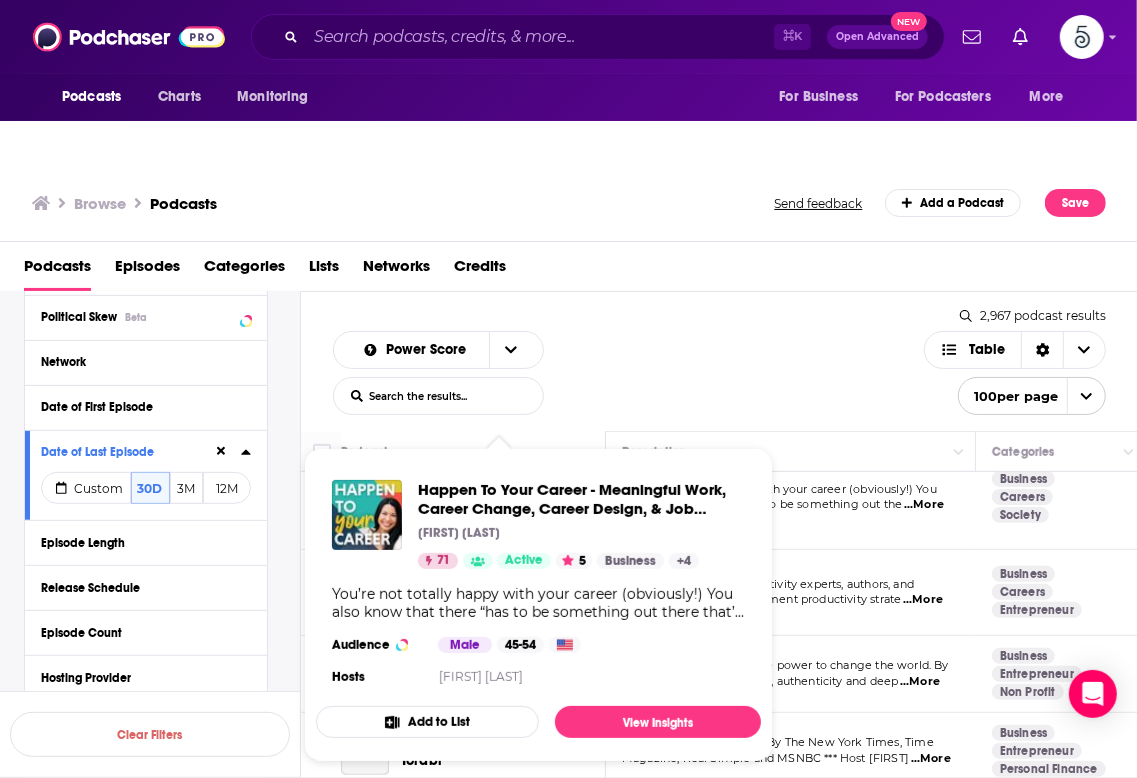 scroll, scrollTop: 785, scrollLeft: 0, axis: vertical 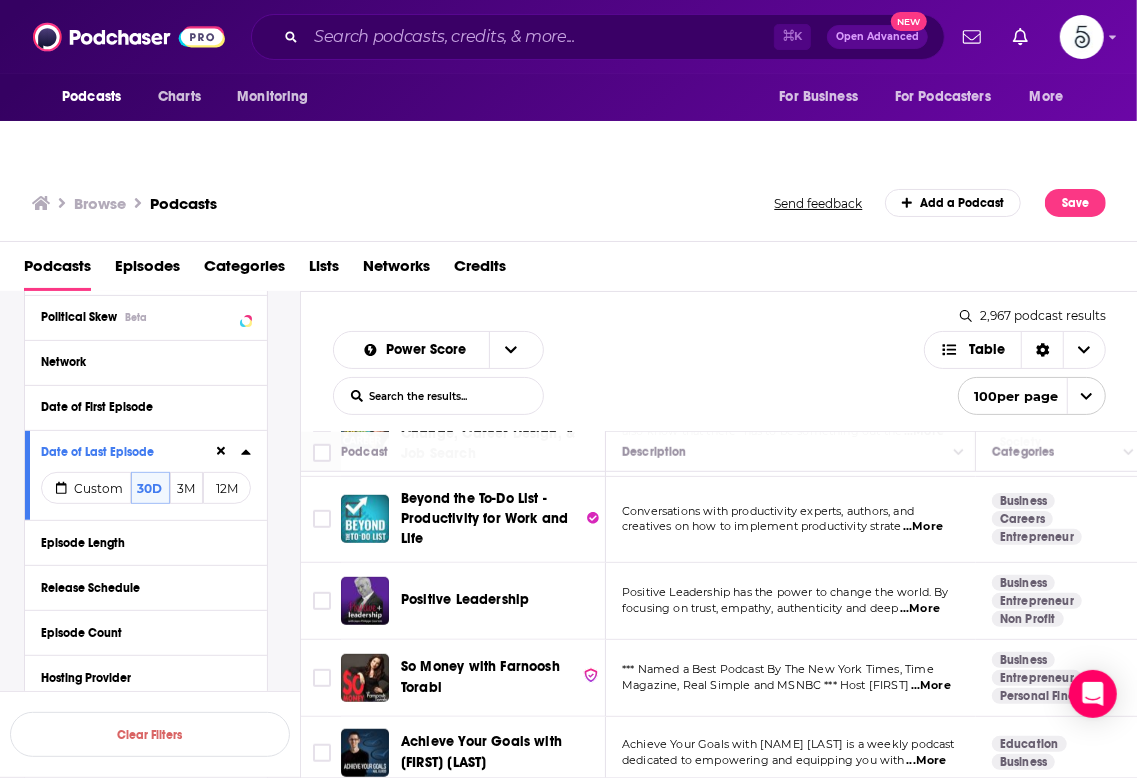 click on "Power Score List Search Input Search the results... Table" at bounding box center (628, 373) 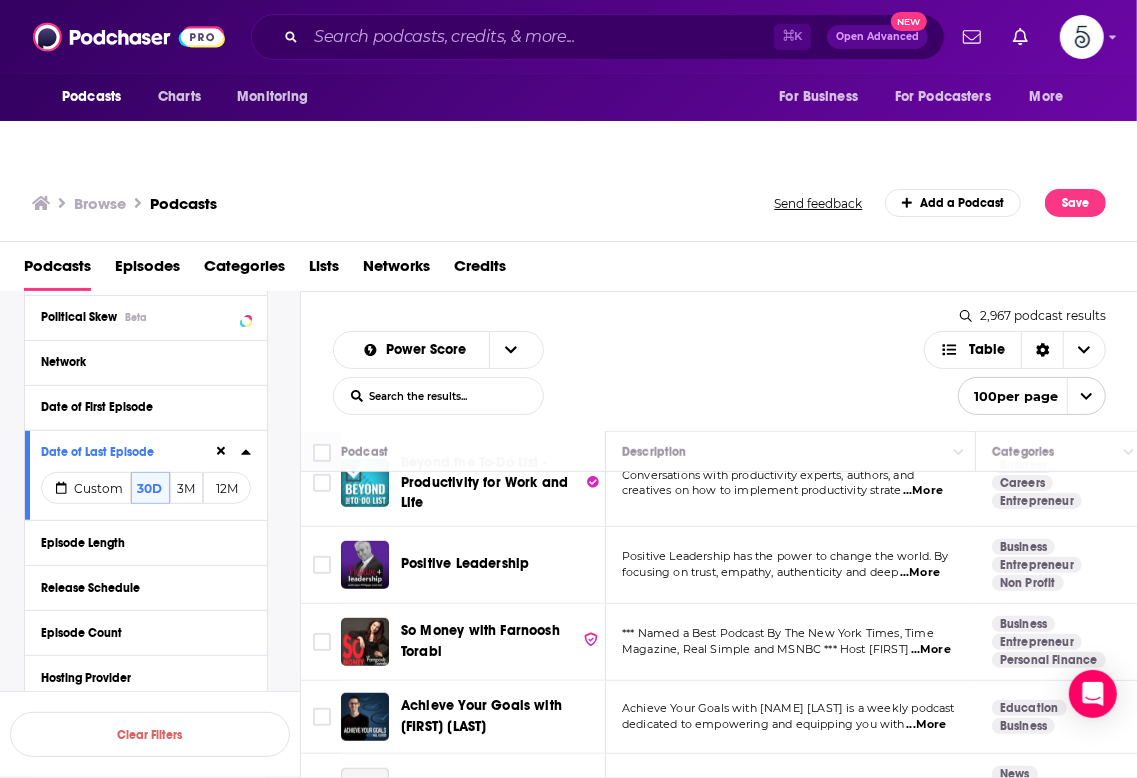 scroll, scrollTop: 1018, scrollLeft: 0, axis: vertical 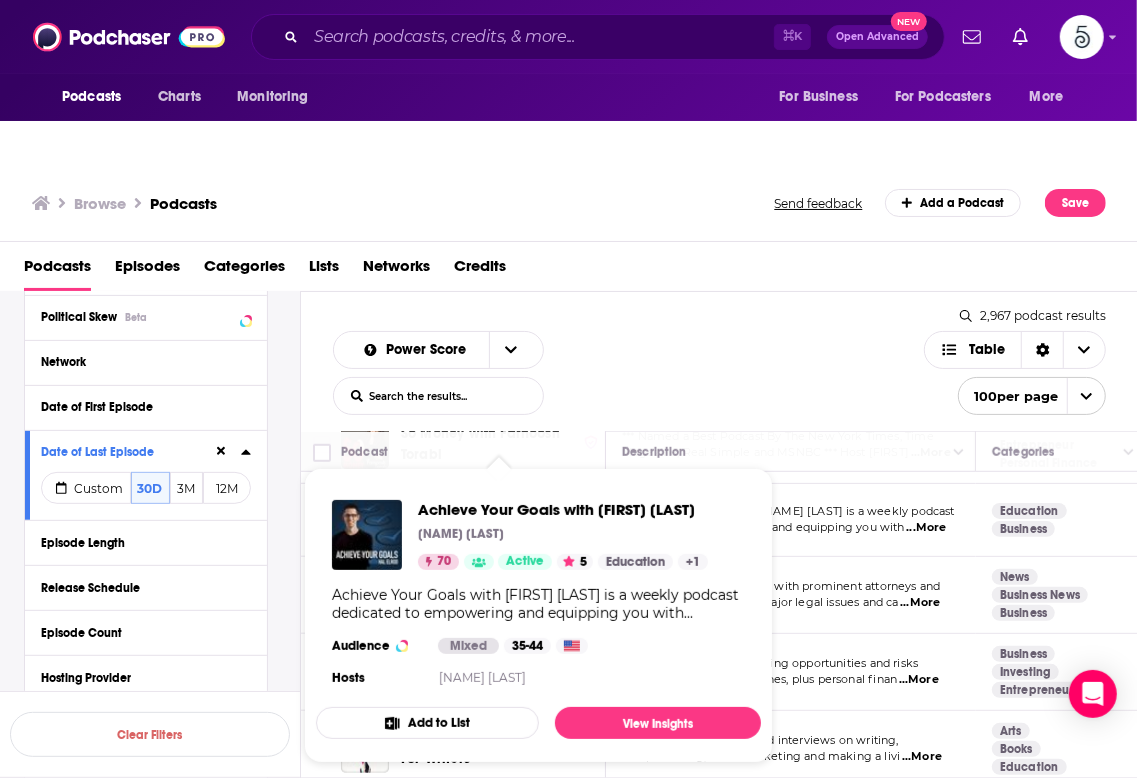 click on "Power Score List Search Input Search the results... Table 2,967   podcast   results List Search Input Search the results... Table 100  per page" at bounding box center (719, 361) 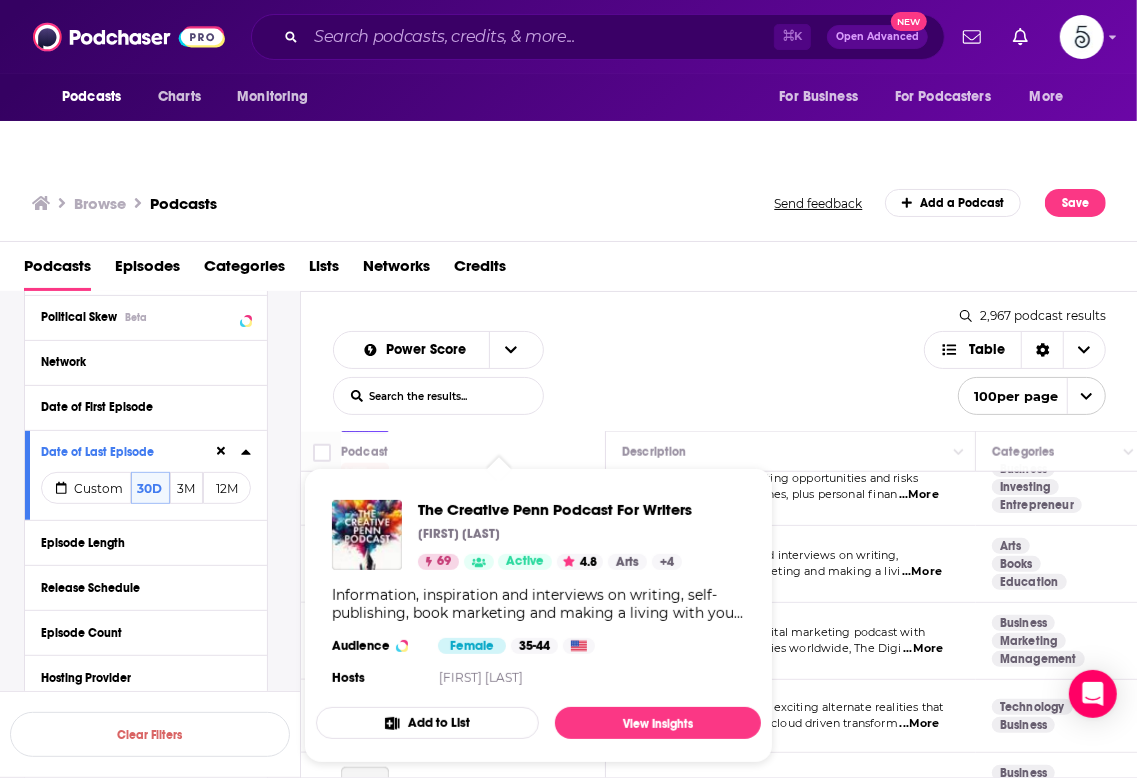 scroll, scrollTop: 1205, scrollLeft: 0, axis: vertical 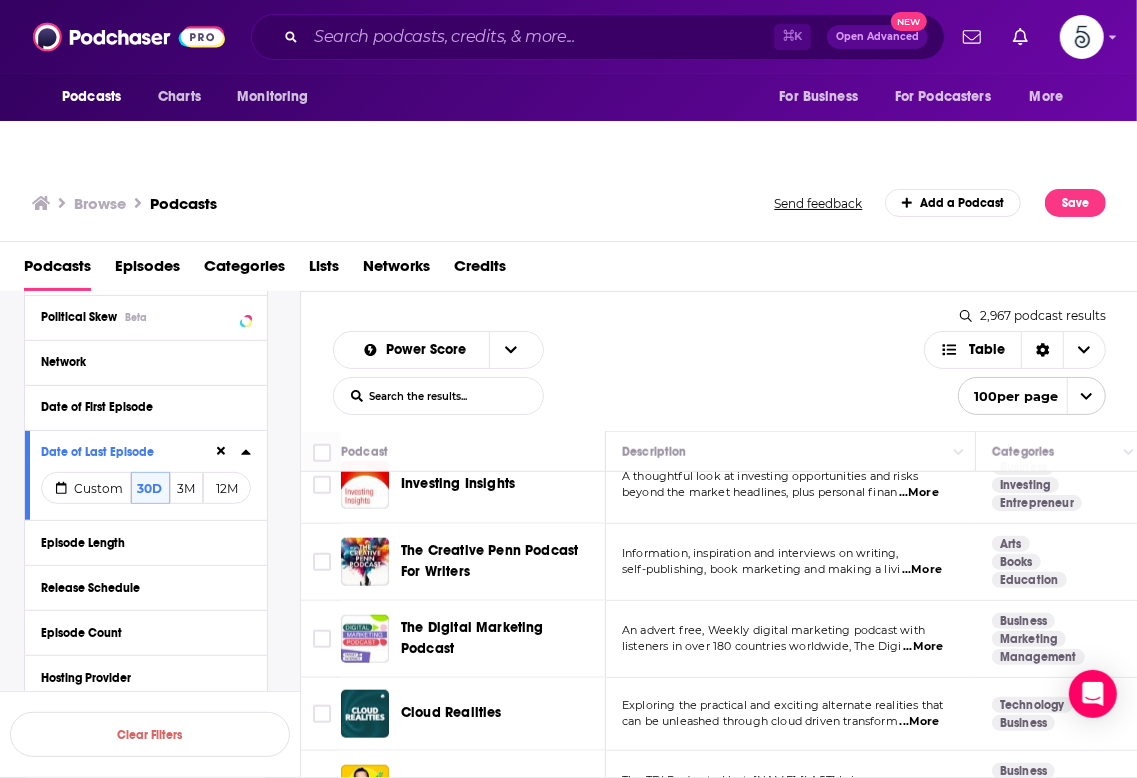 click on "Power Score List Search Input Search the results... Table" at bounding box center [628, 373] 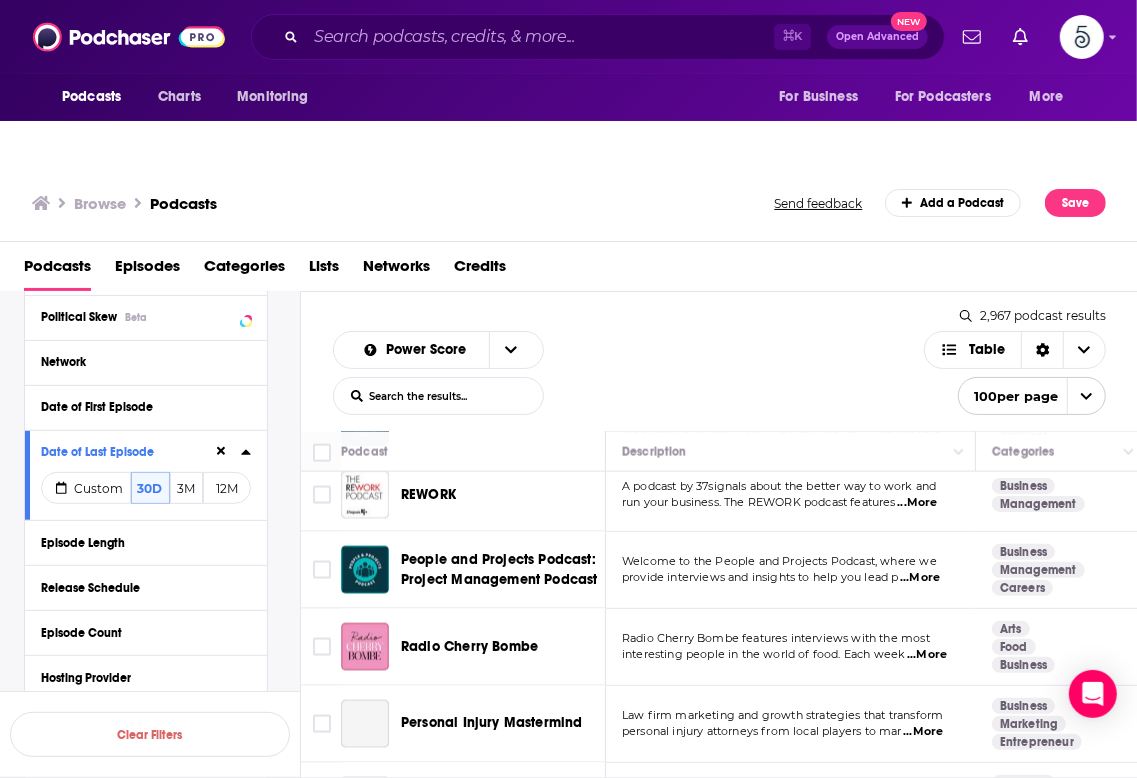 scroll, scrollTop: 1816, scrollLeft: 0, axis: vertical 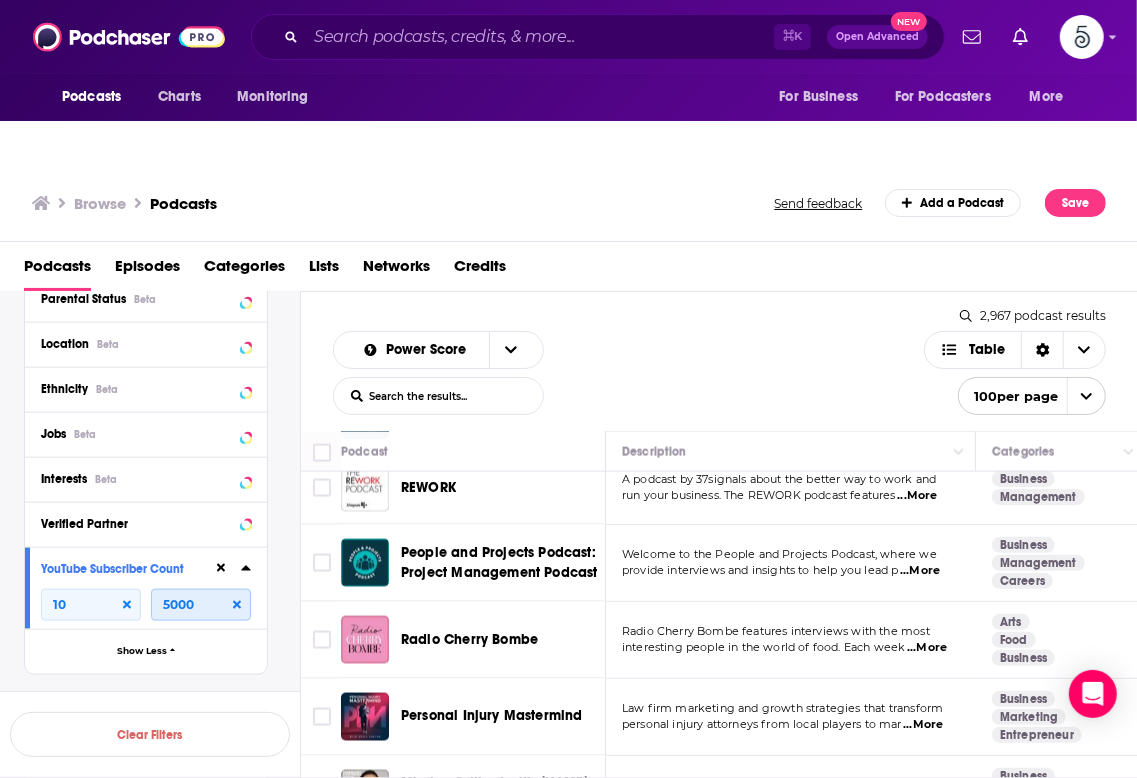 click on "5000" at bounding box center [201, 605] 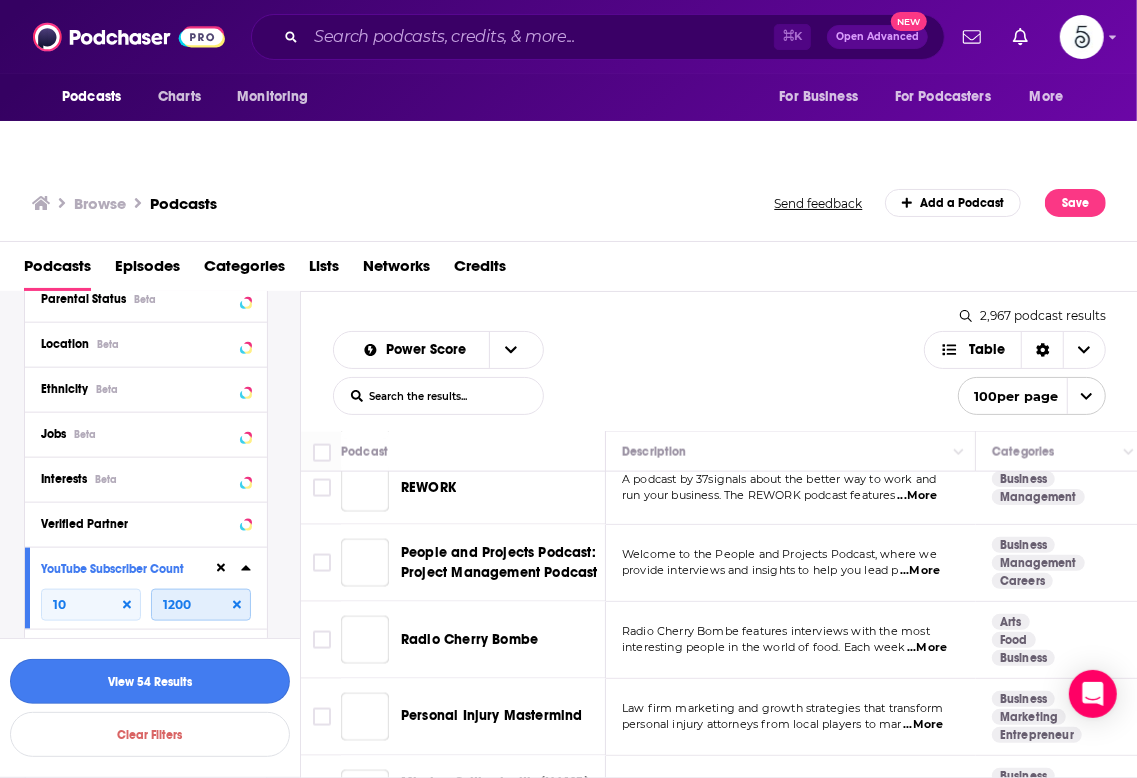 type on "1200" 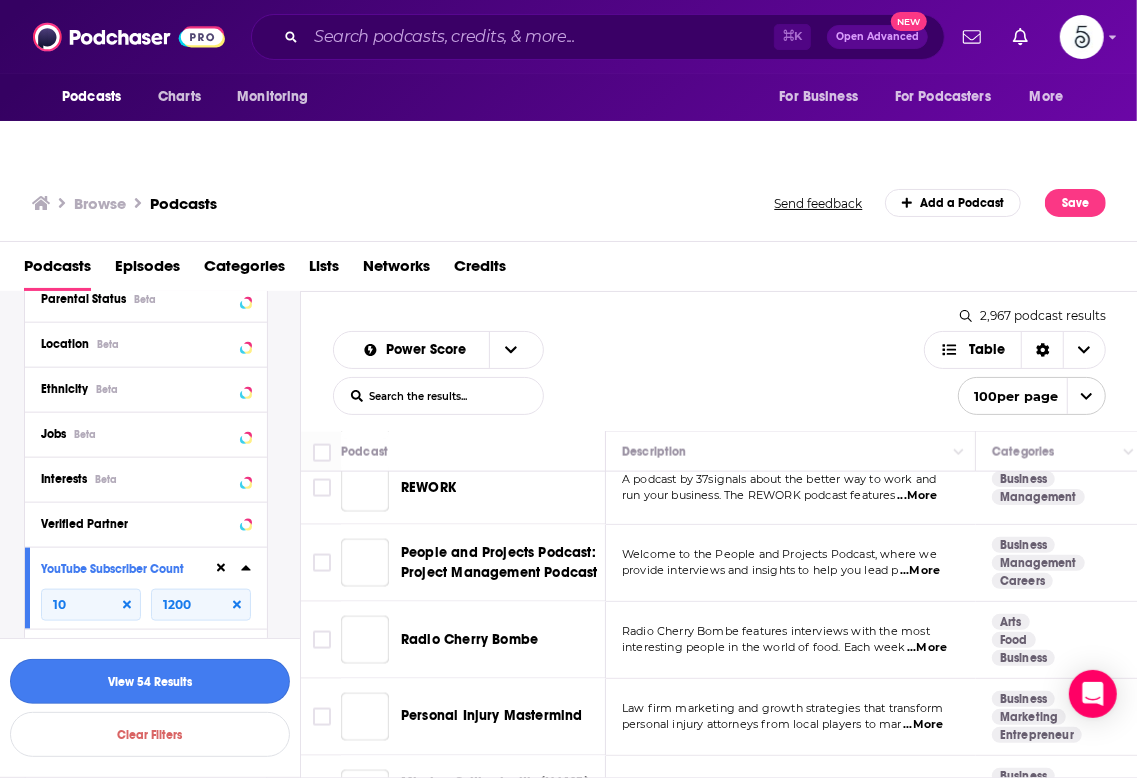 click on "View 54 Results" at bounding box center [150, 681] 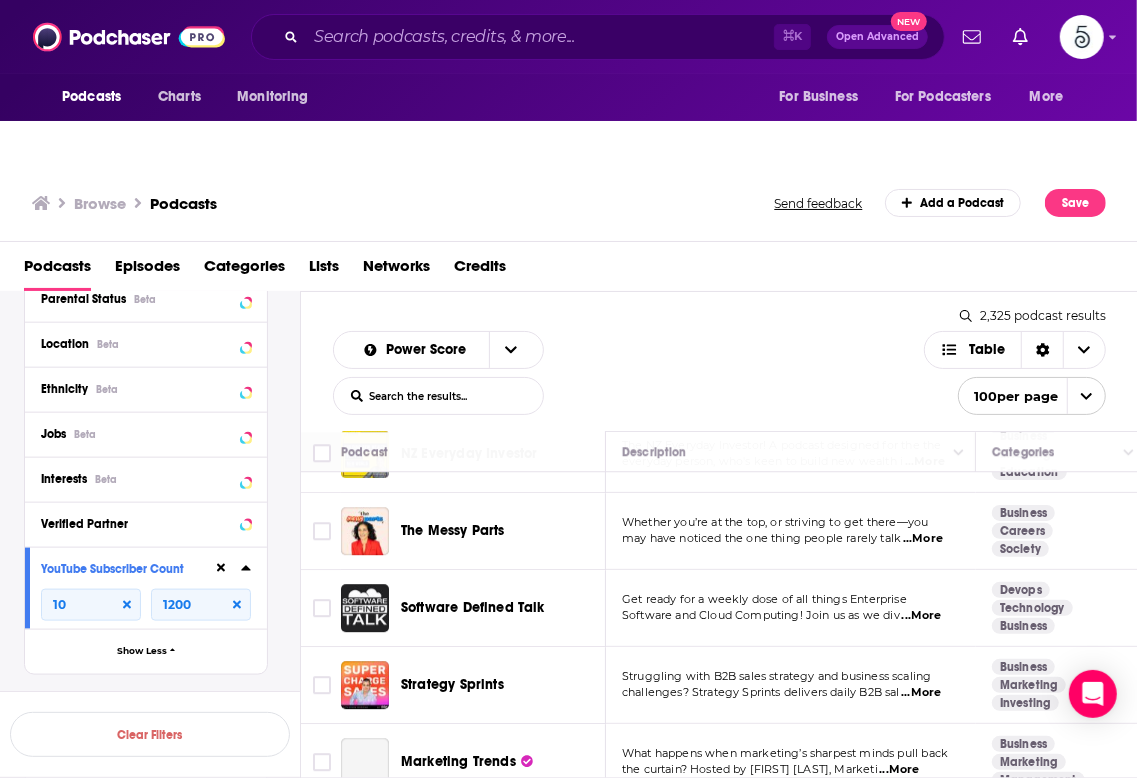 scroll, scrollTop: 3273, scrollLeft: 0, axis: vertical 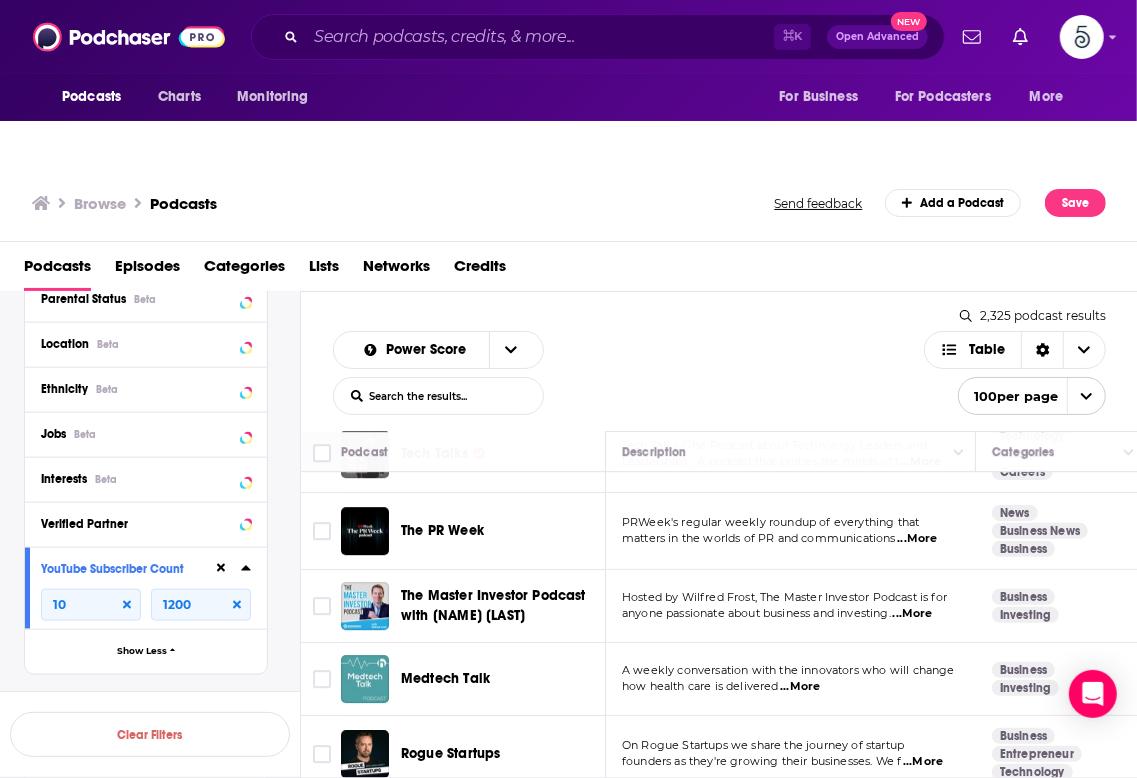 click on "2" at bounding box center (648, 801) 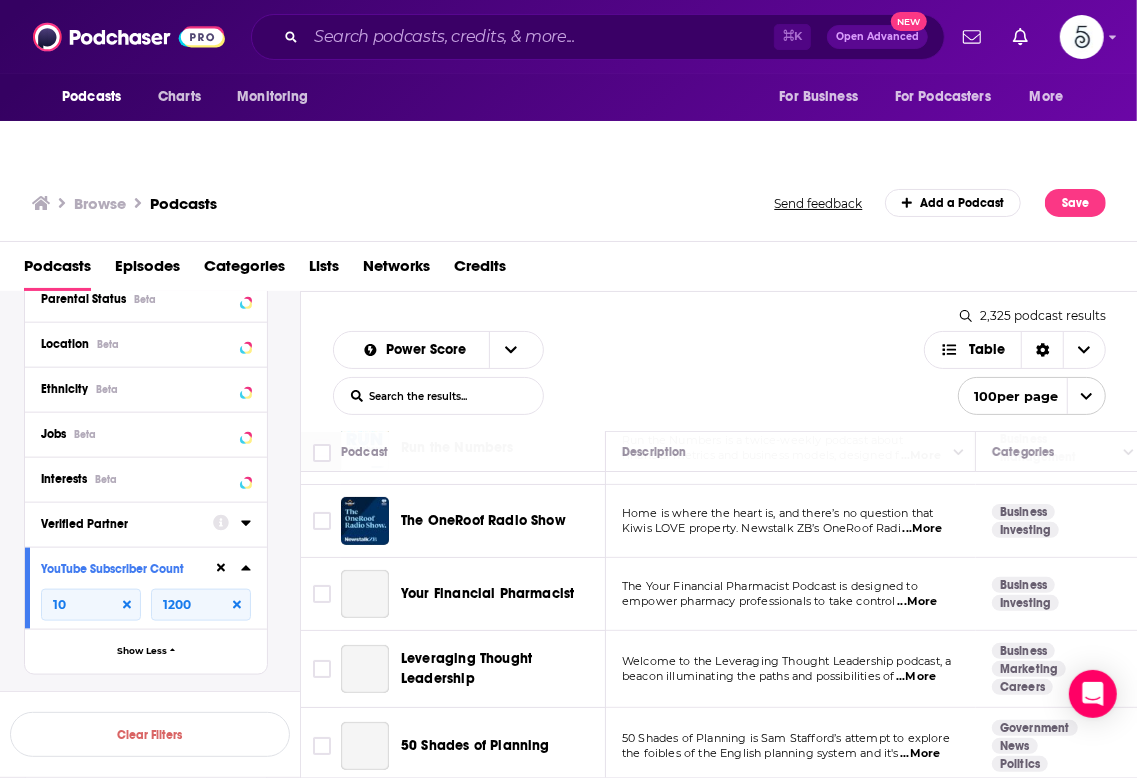 scroll, scrollTop: 306, scrollLeft: 0, axis: vertical 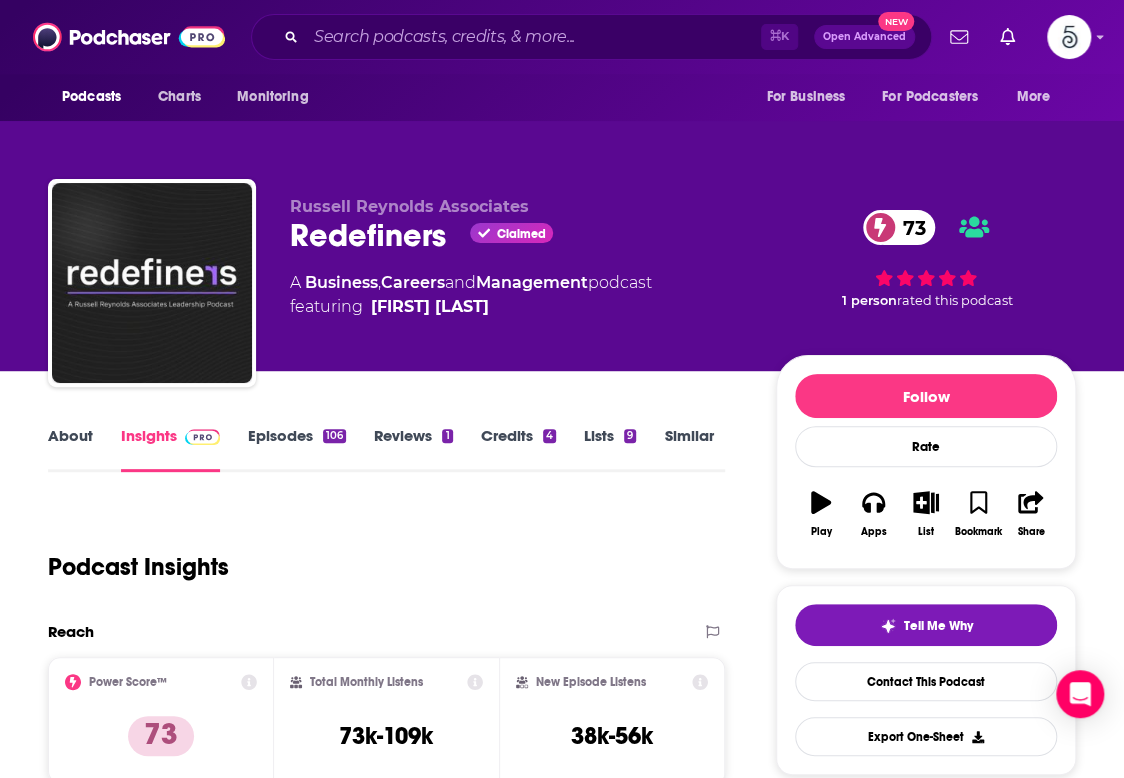 click on "About" at bounding box center [70, 449] 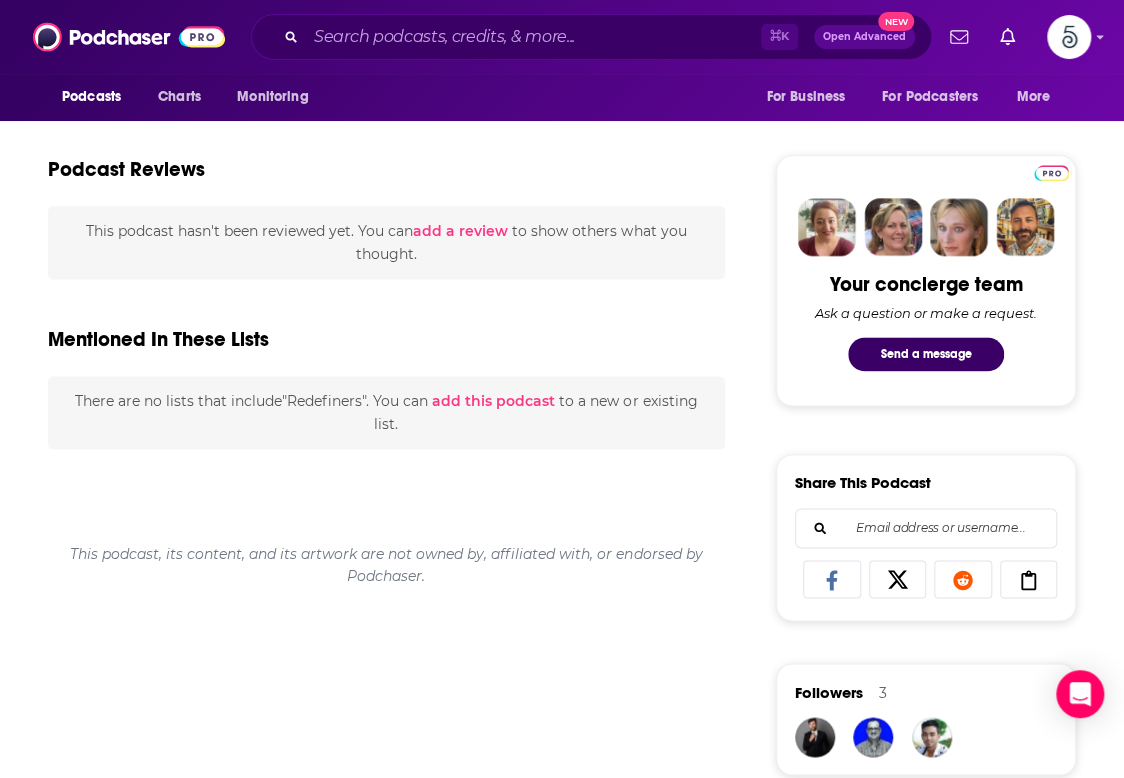 scroll, scrollTop: 1128, scrollLeft: 0, axis: vertical 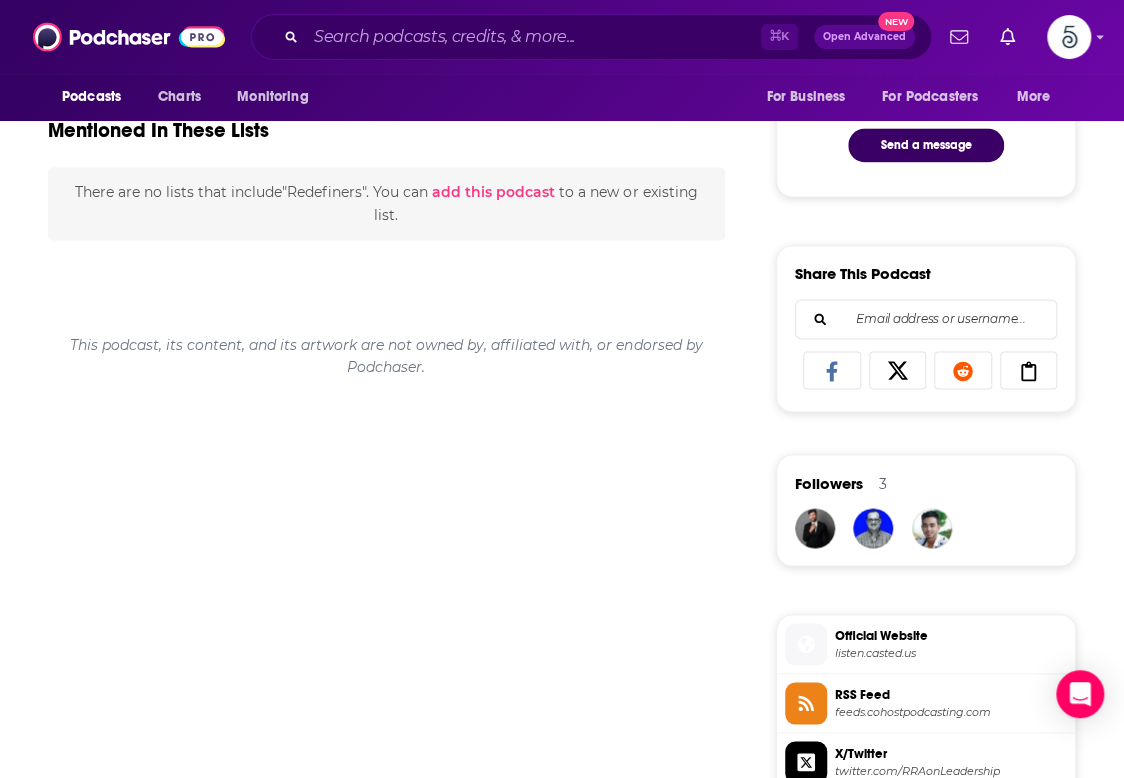 click on "YouTube" at bounding box center [951, 812] 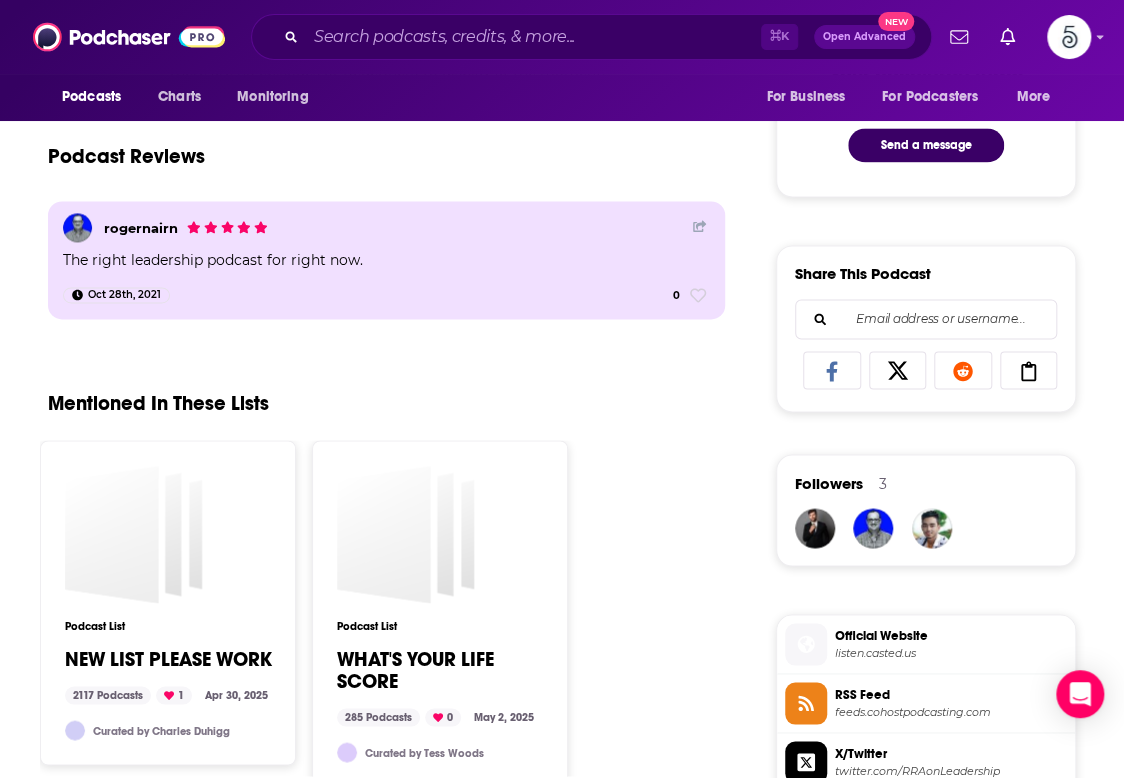 scroll, scrollTop: 1412, scrollLeft: 0, axis: vertical 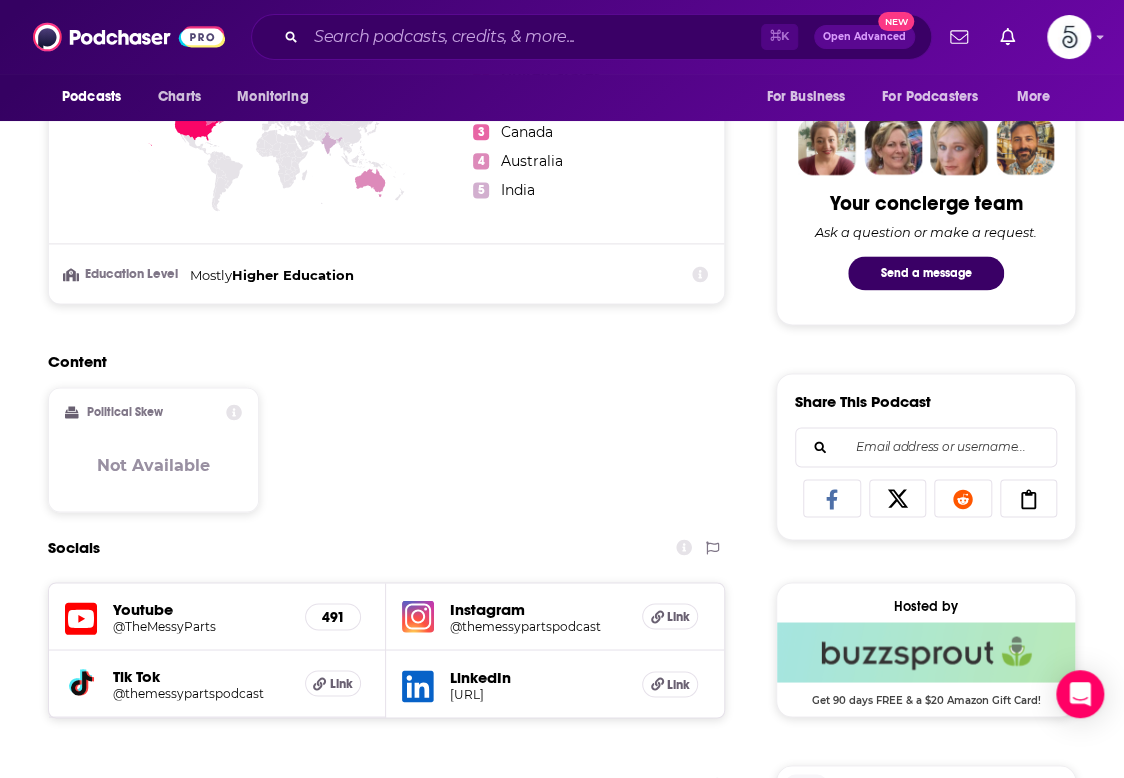 click on "@TheMessyParts" at bounding box center (201, 625) 